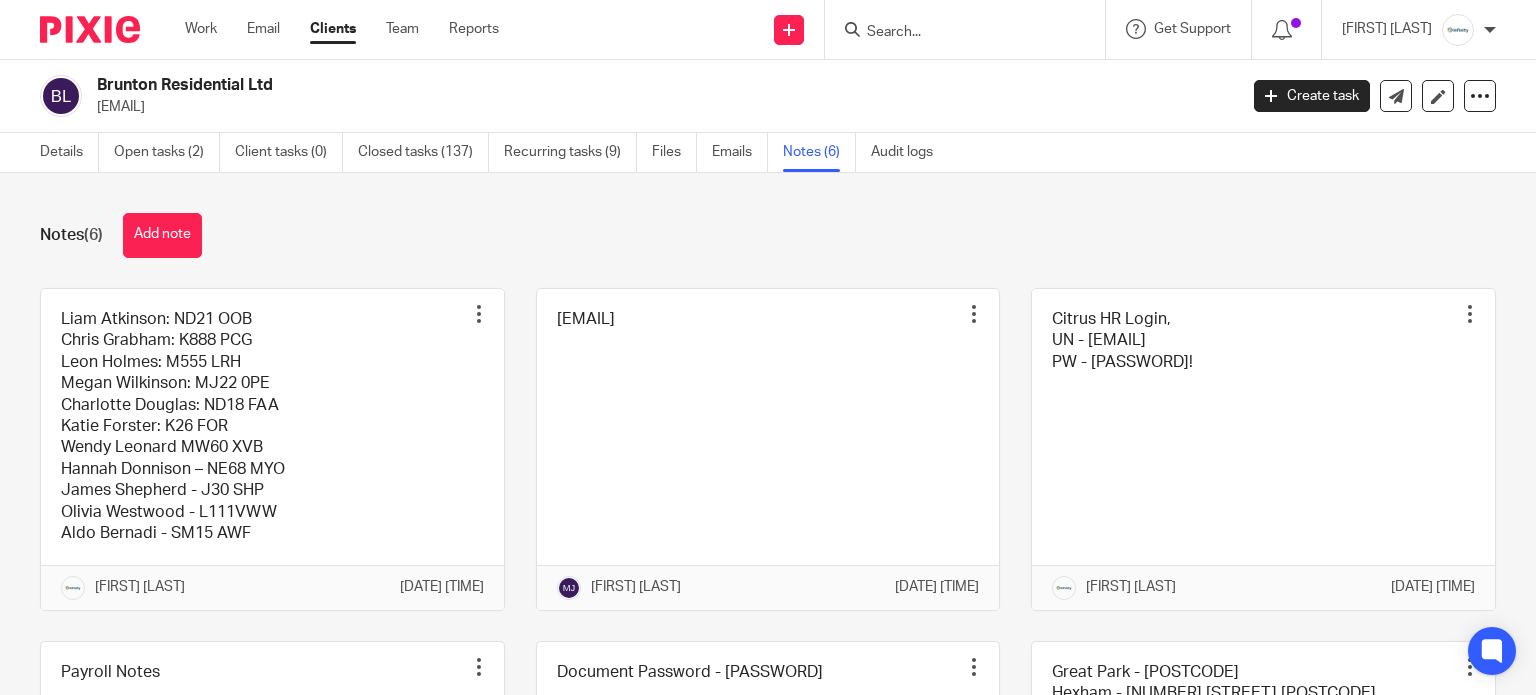 scroll, scrollTop: 0, scrollLeft: 0, axis: both 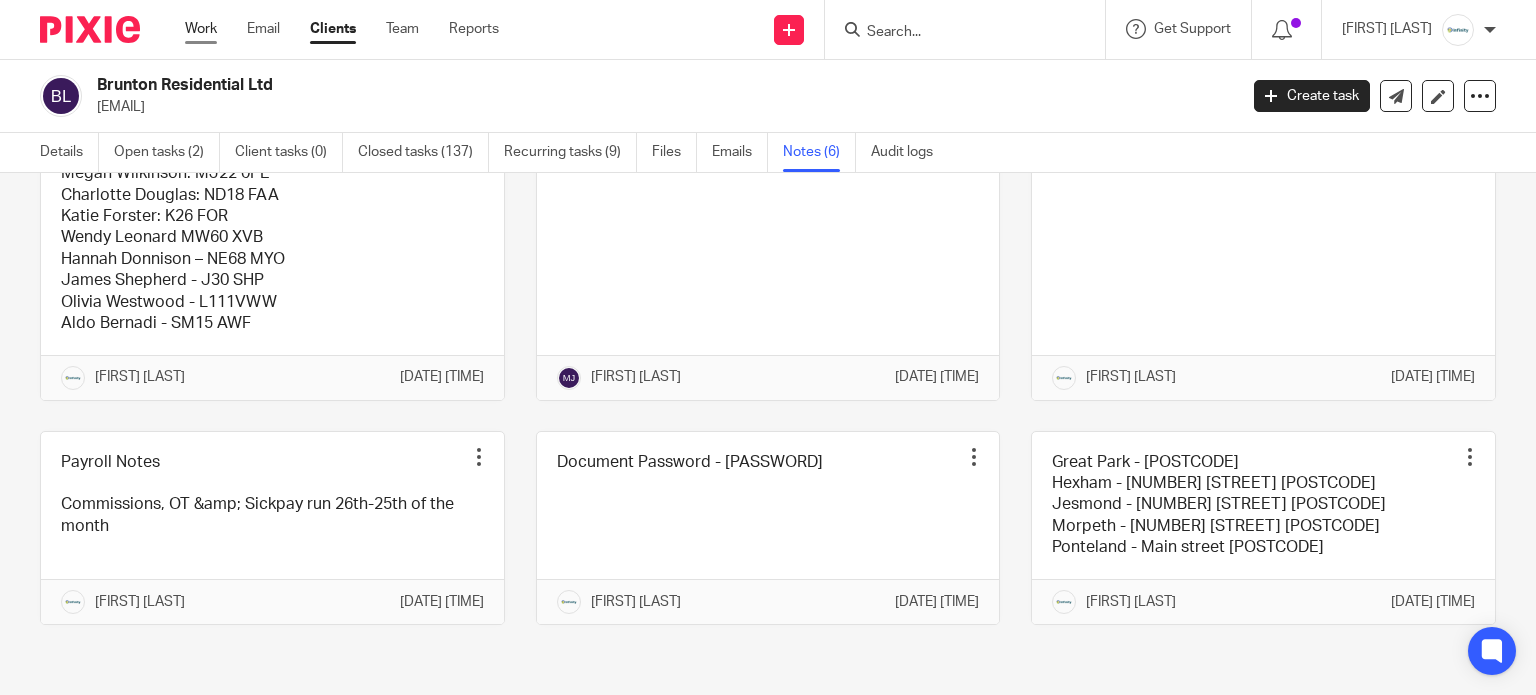 click on "Work" at bounding box center (201, 29) 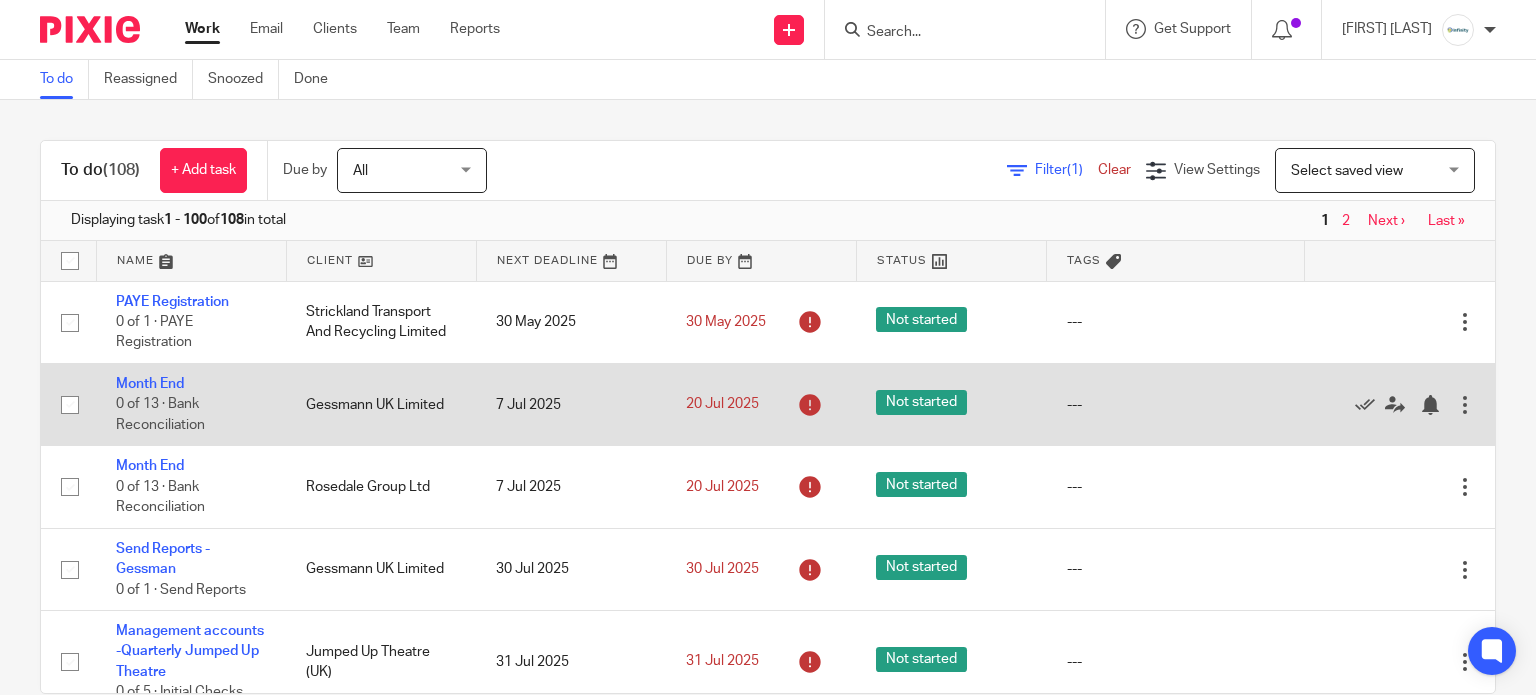 scroll, scrollTop: 0, scrollLeft: 0, axis: both 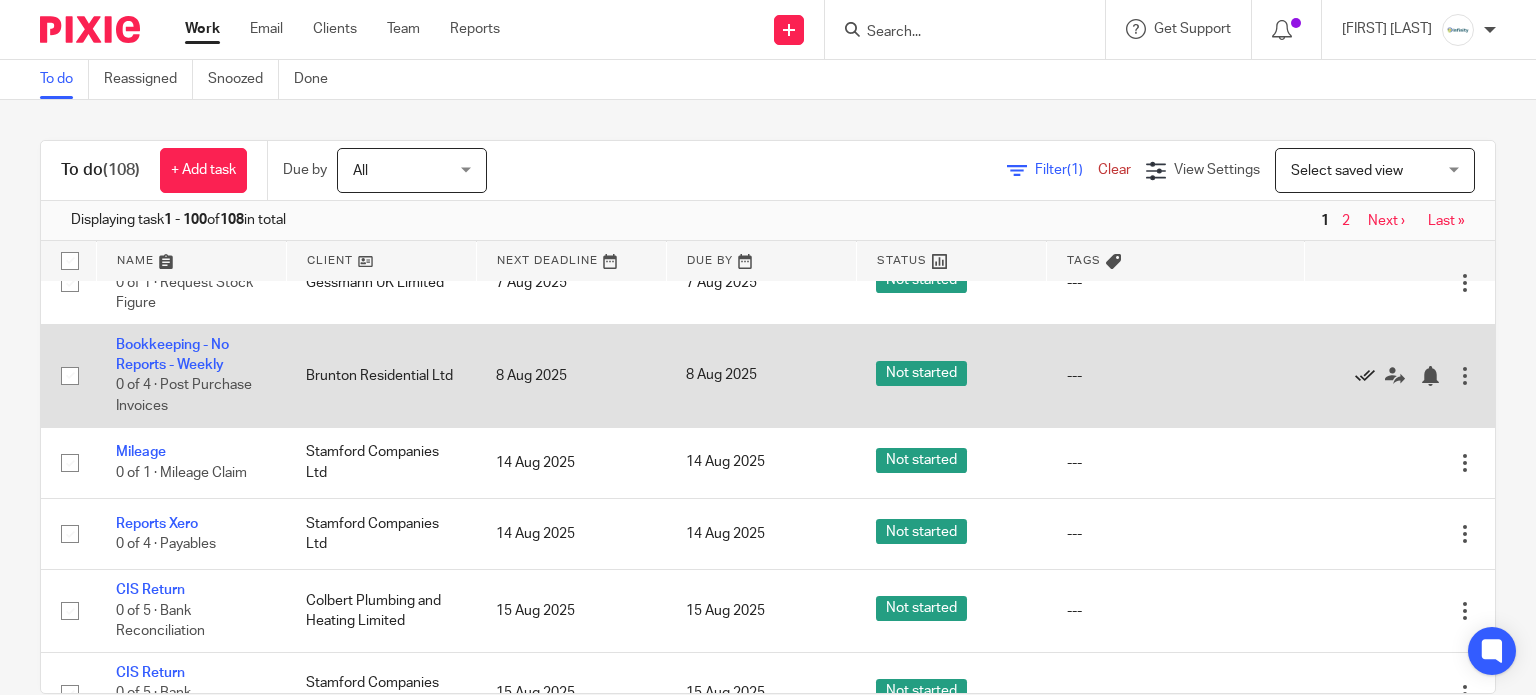click at bounding box center (1365, 376) 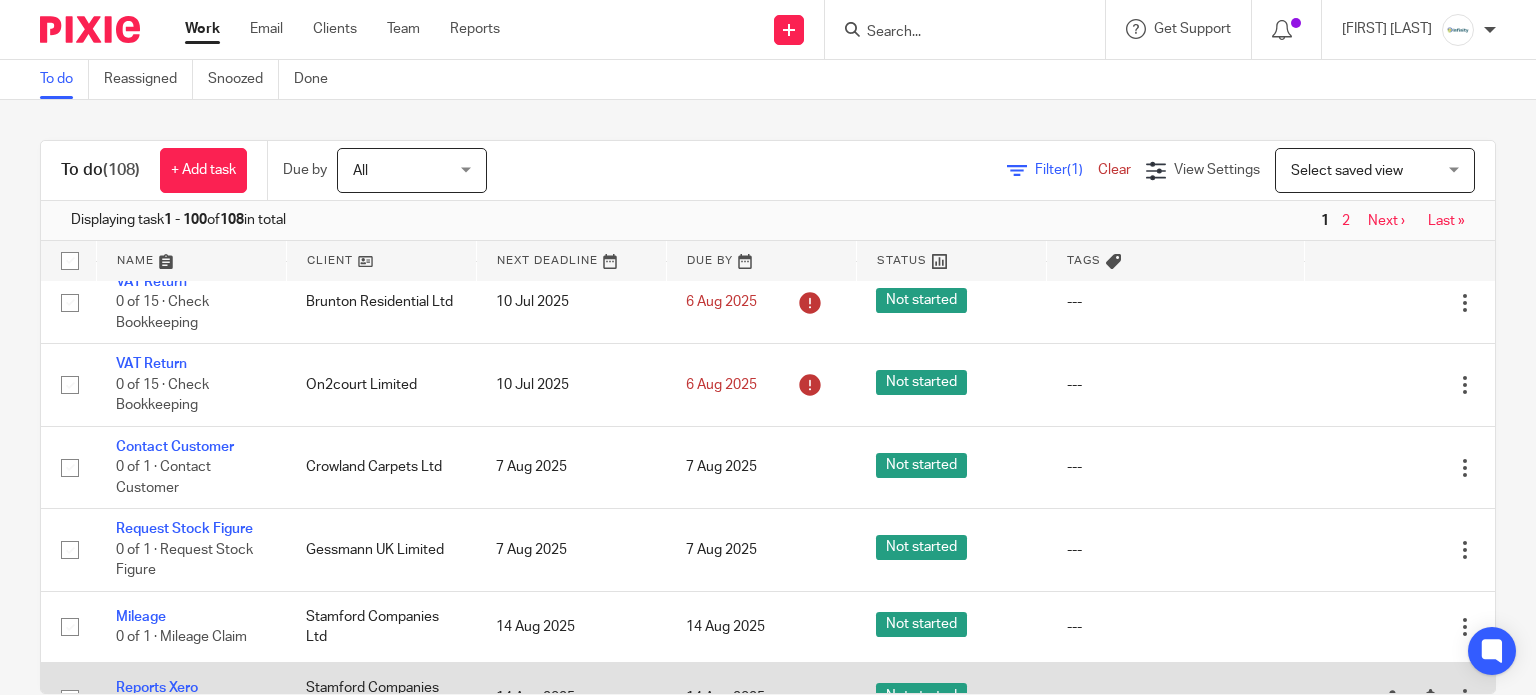scroll, scrollTop: 533, scrollLeft: 0, axis: vertical 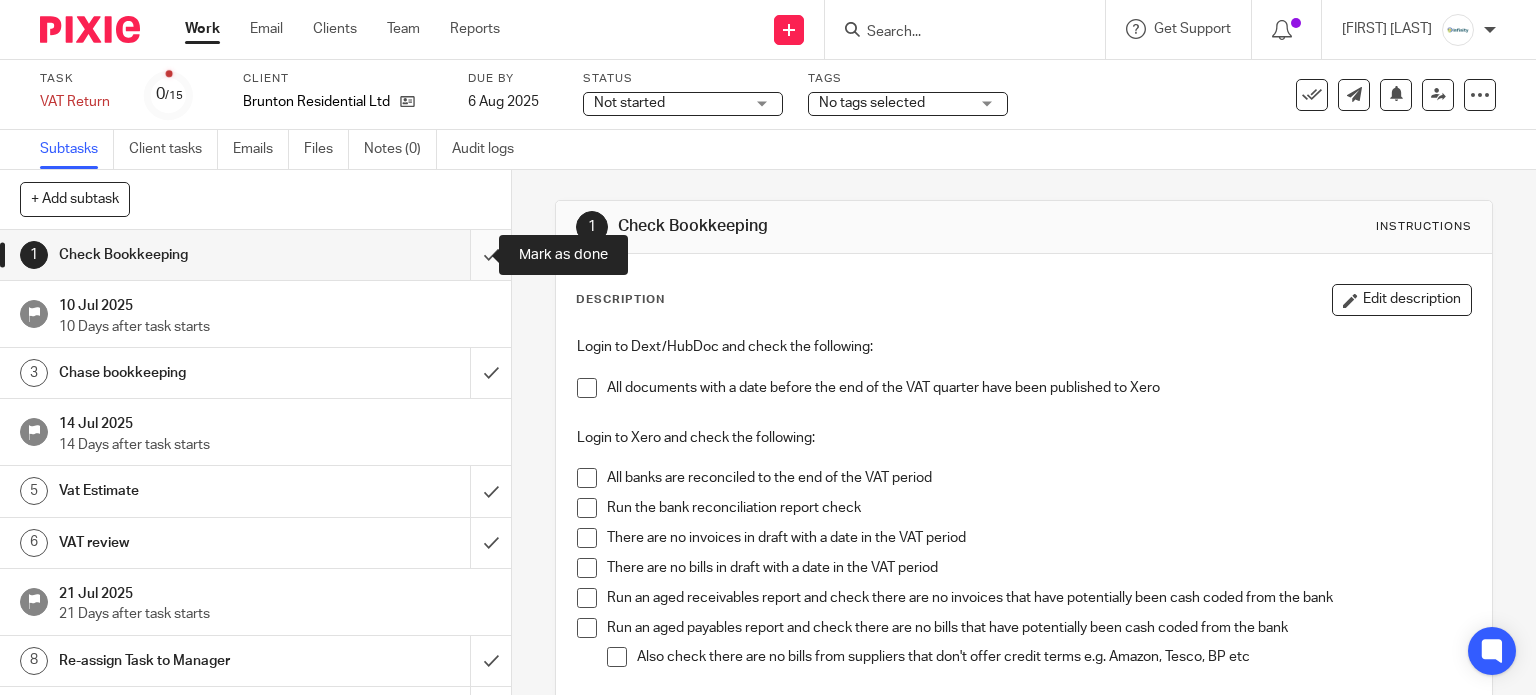click at bounding box center [255, 255] 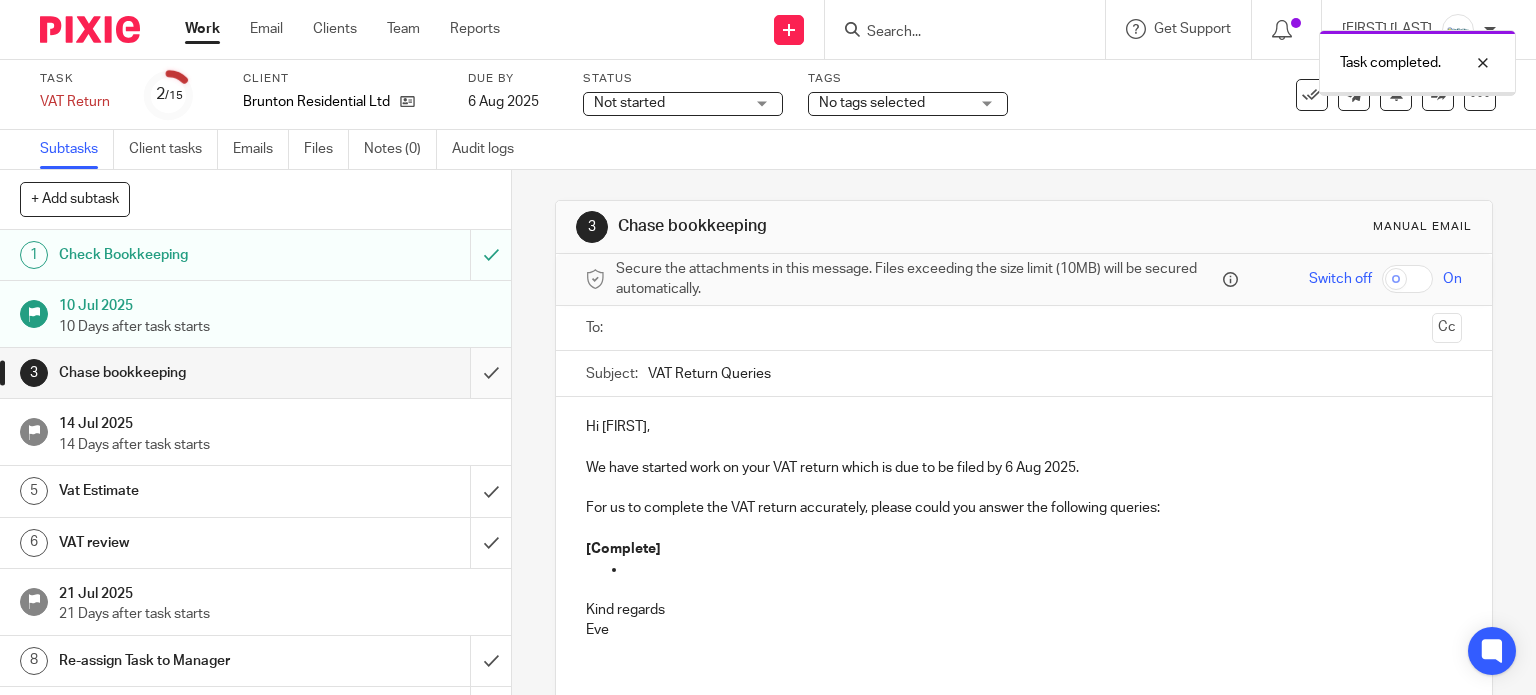 scroll, scrollTop: 0, scrollLeft: 0, axis: both 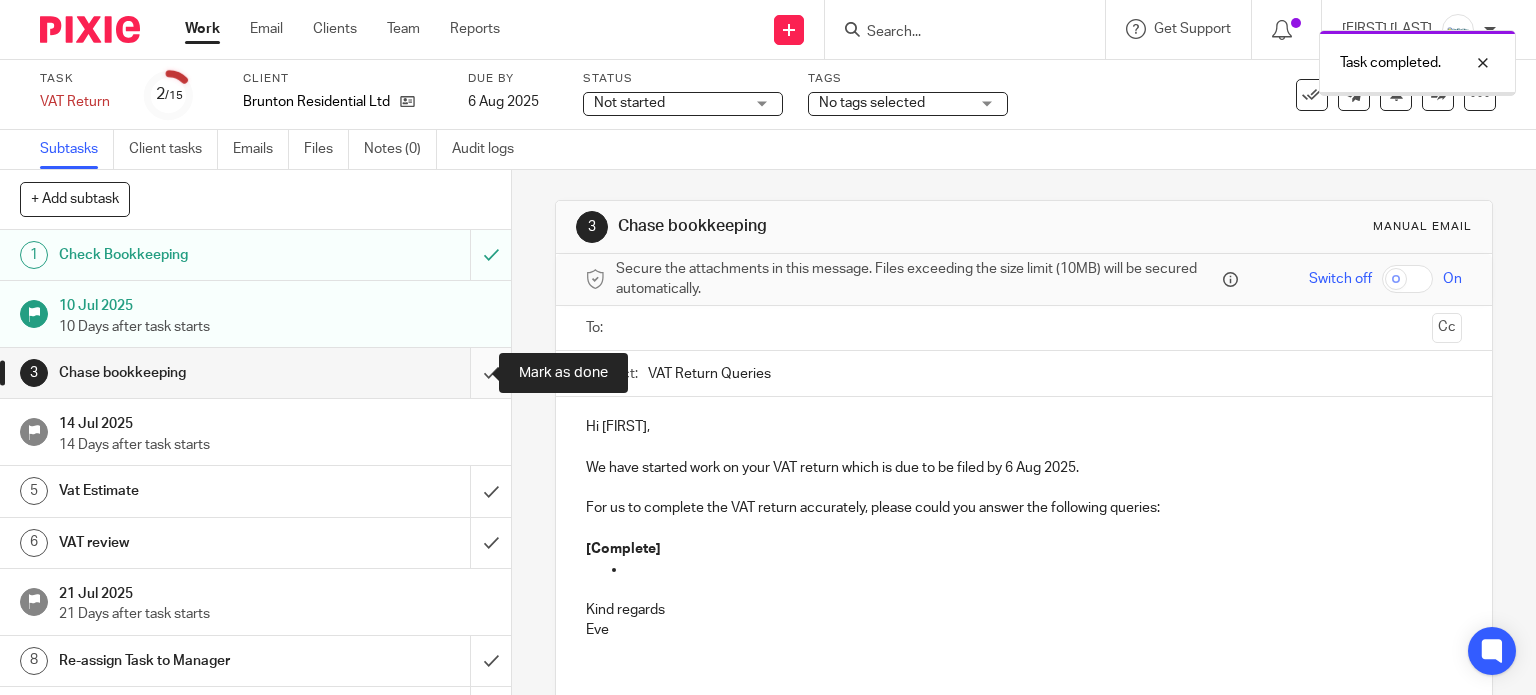 click at bounding box center [255, 373] 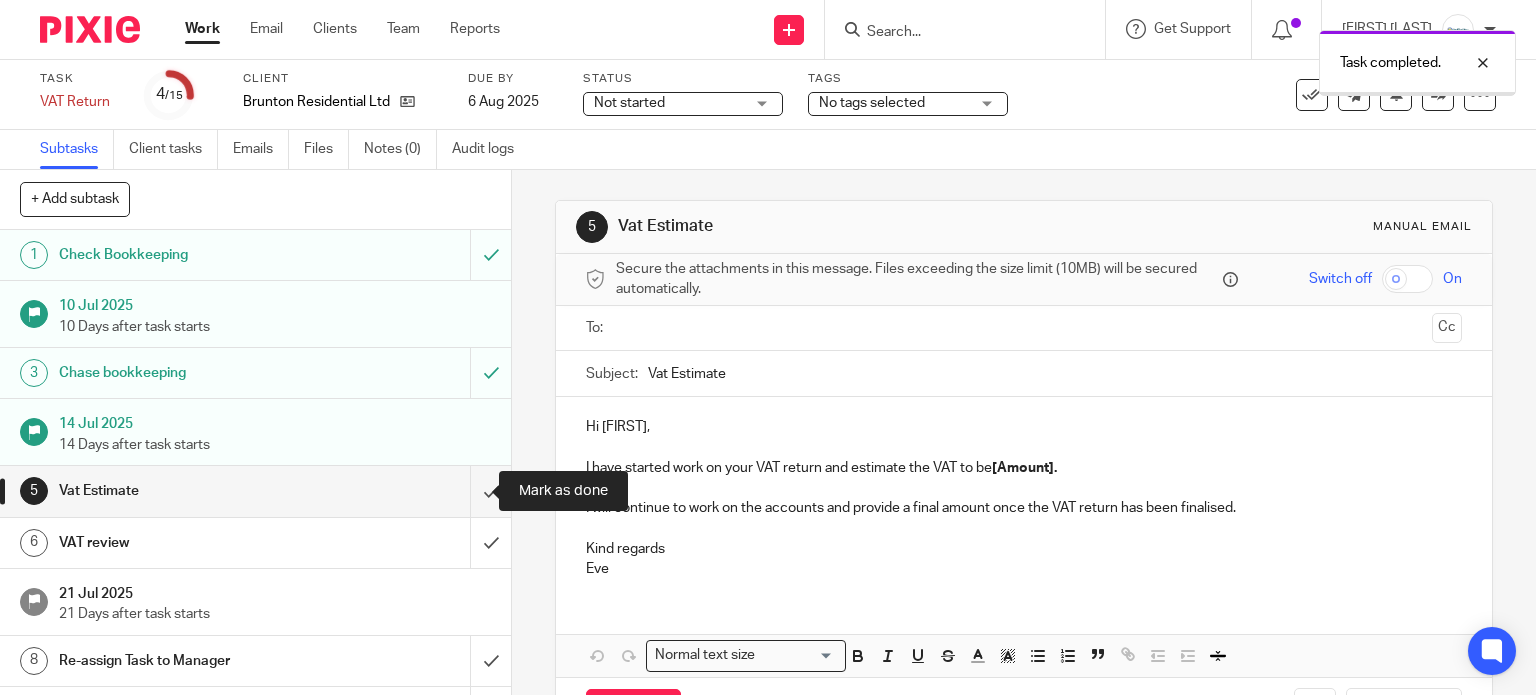 scroll, scrollTop: 0, scrollLeft: 0, axis: both 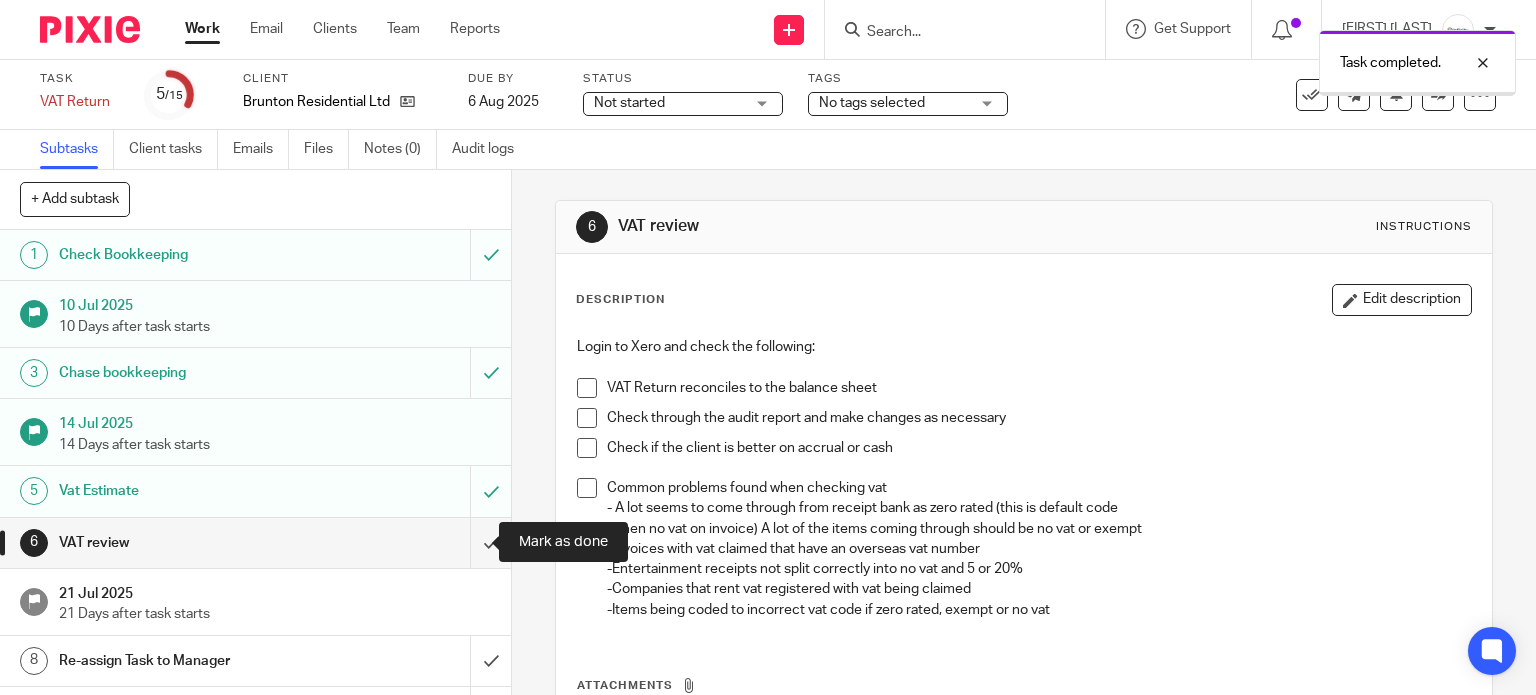 click at bounding box center [255, 543] 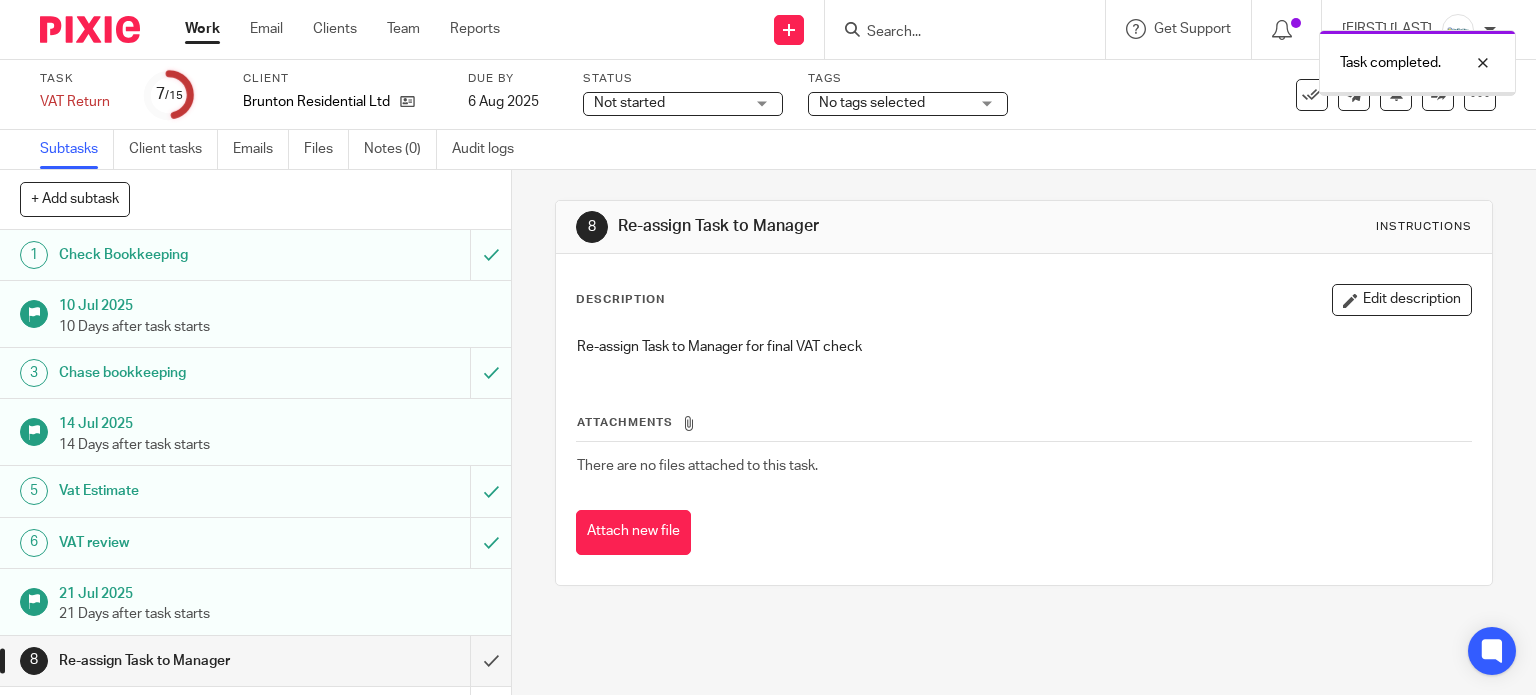 scroll, scrollTop: 0, scrollLeft: 0, axis: both 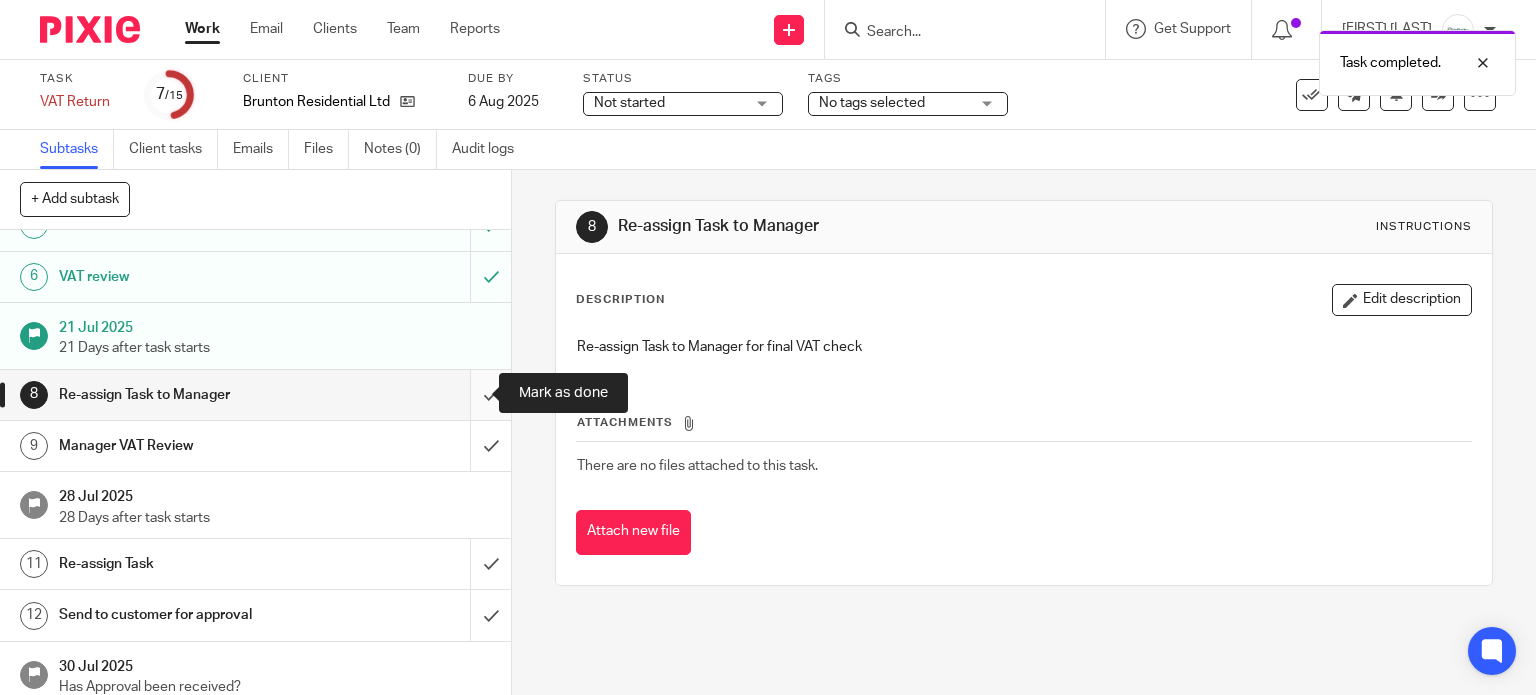 click at bounding box center (255, 395) 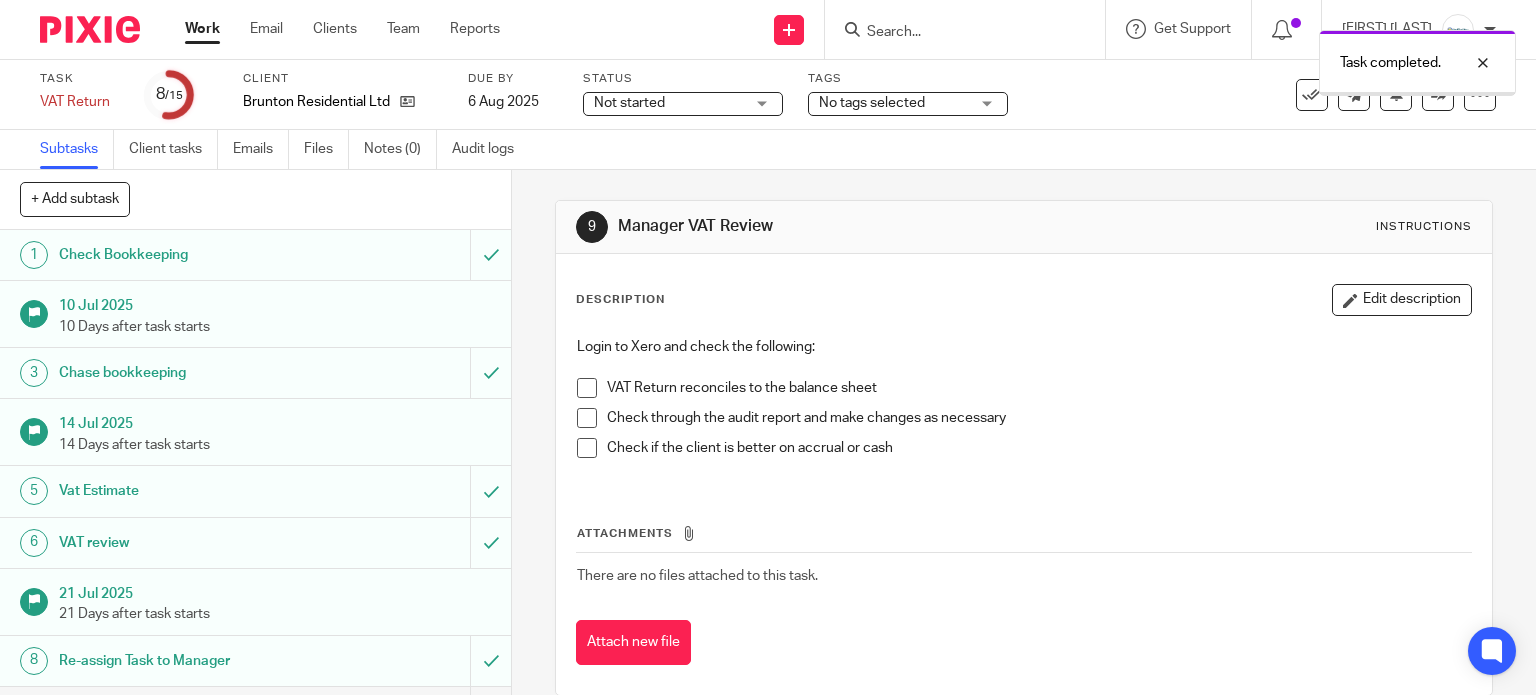 scroll, scrollTop: 0, scrollLeft: 0, axis: both 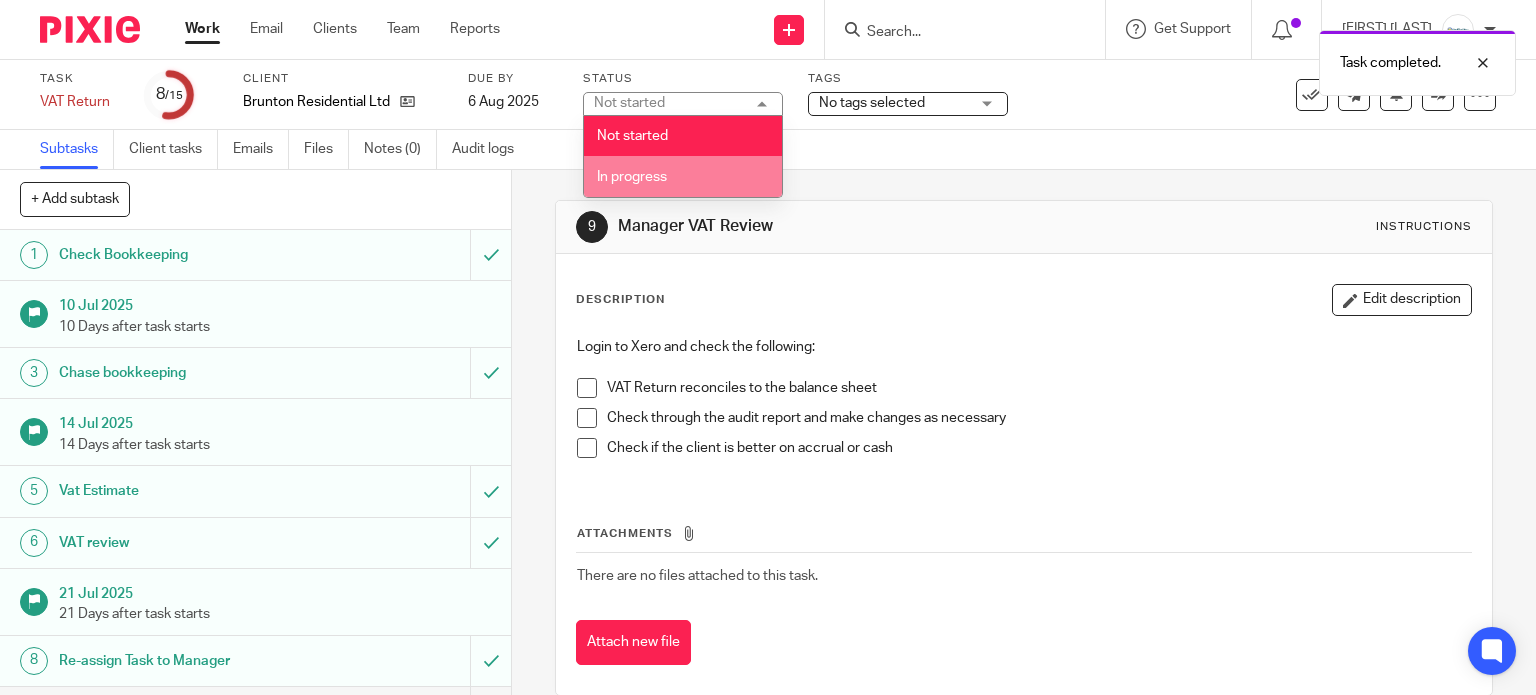 click on "In progress" at bounding box center (632, 177) 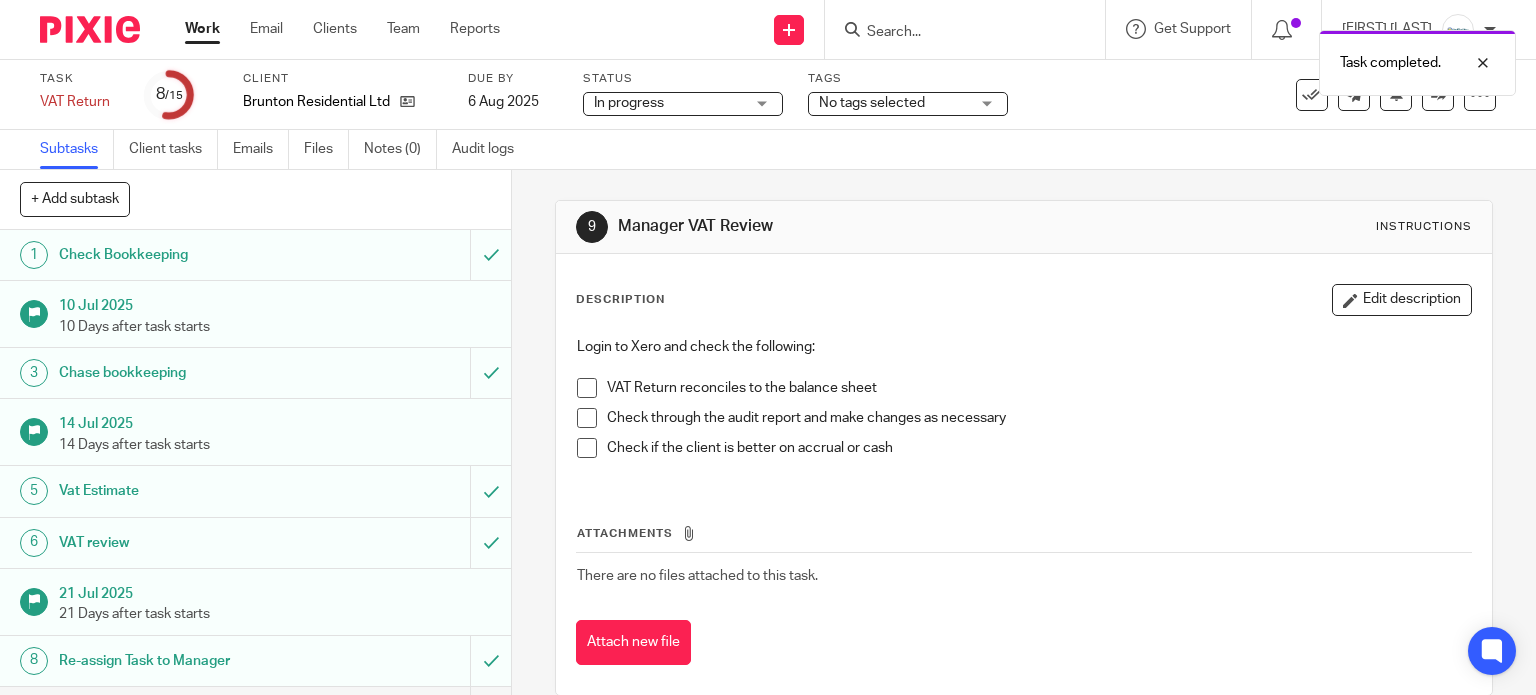 click on "No tags selected" at bounding box center [908, 104] 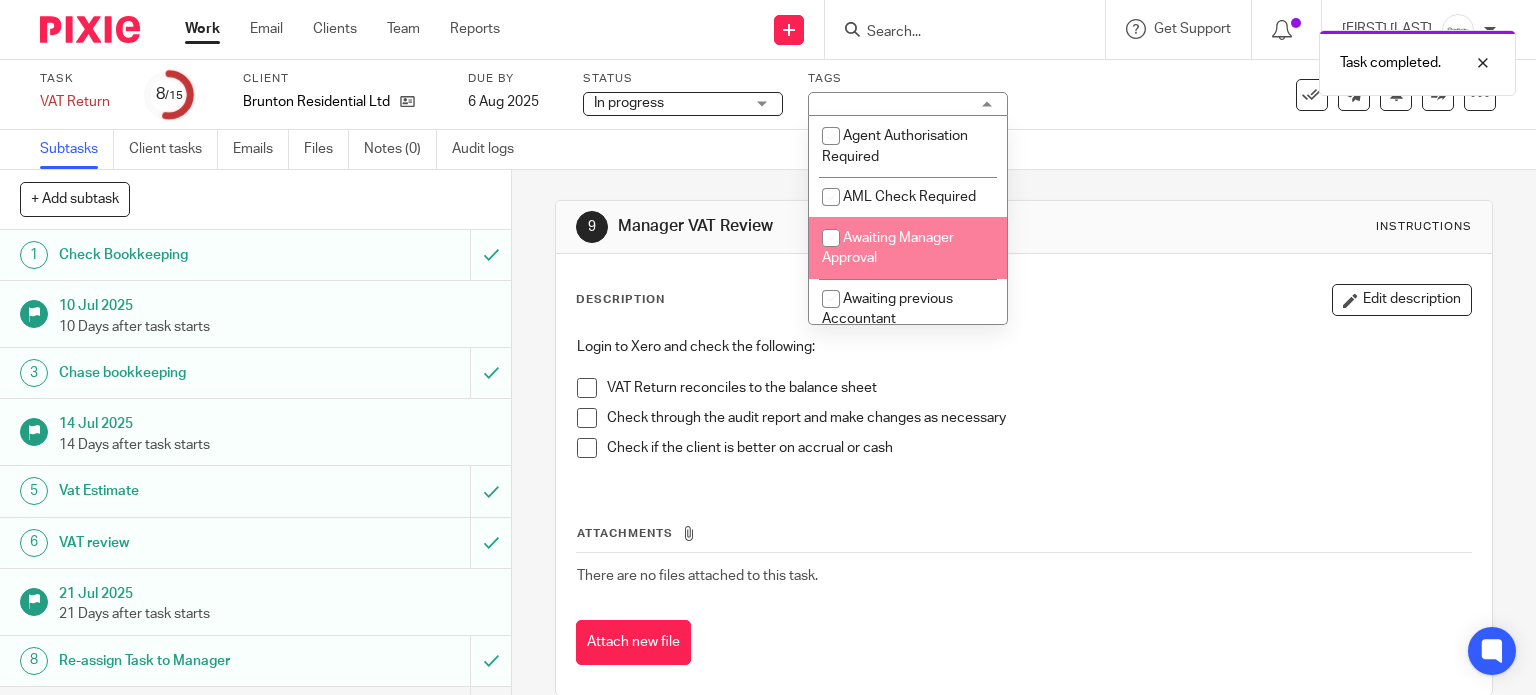 click on "Awaiting Manager Approval" at bounding box center [908, 247] 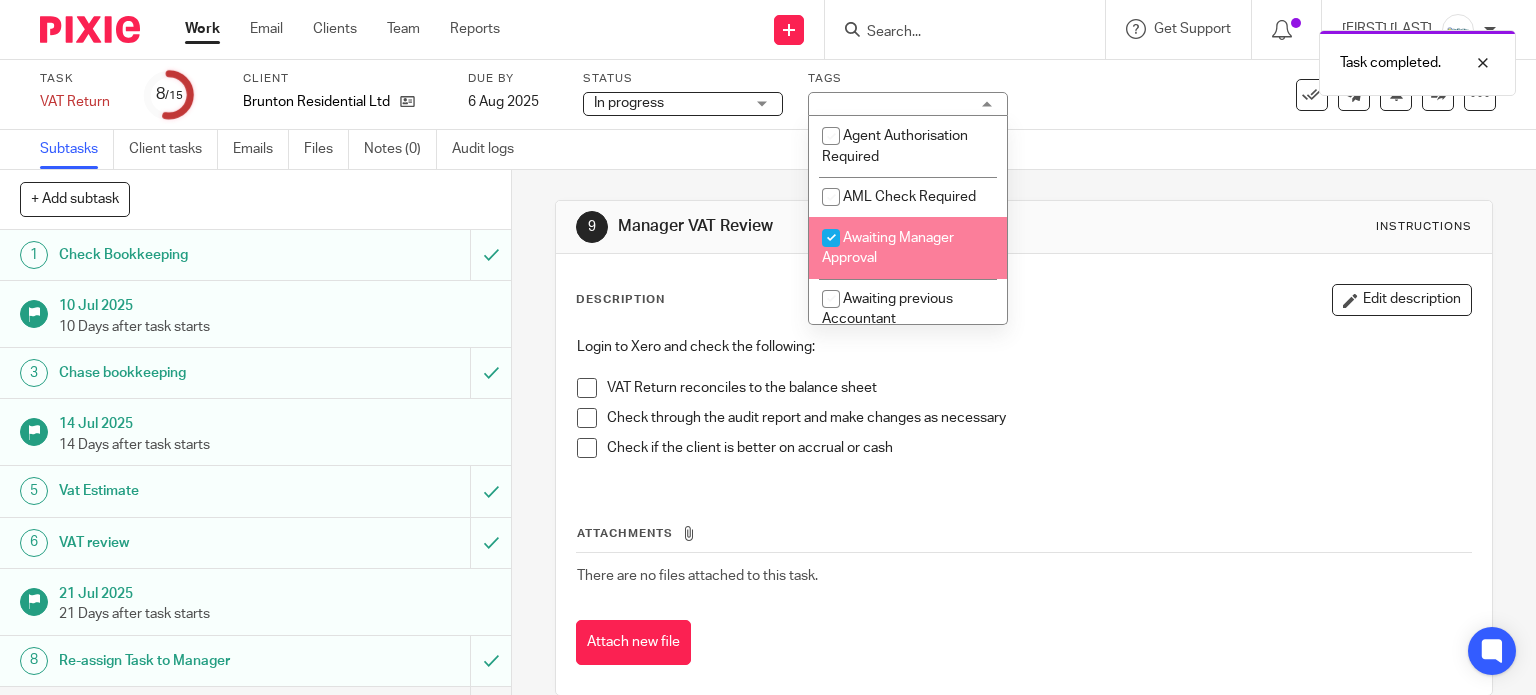 checkbox on "true" 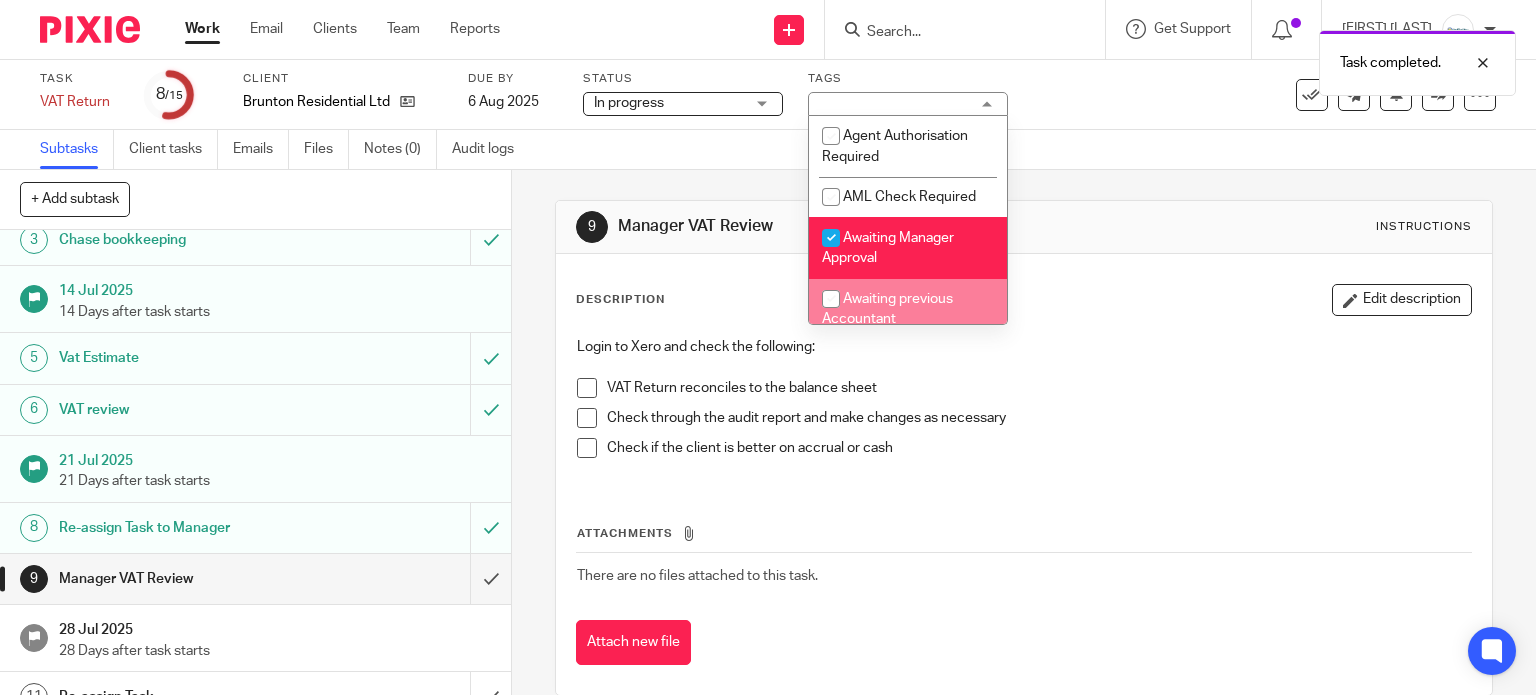 scroll, scrollTop: 266, scrollLeft: 0, axis: vertical 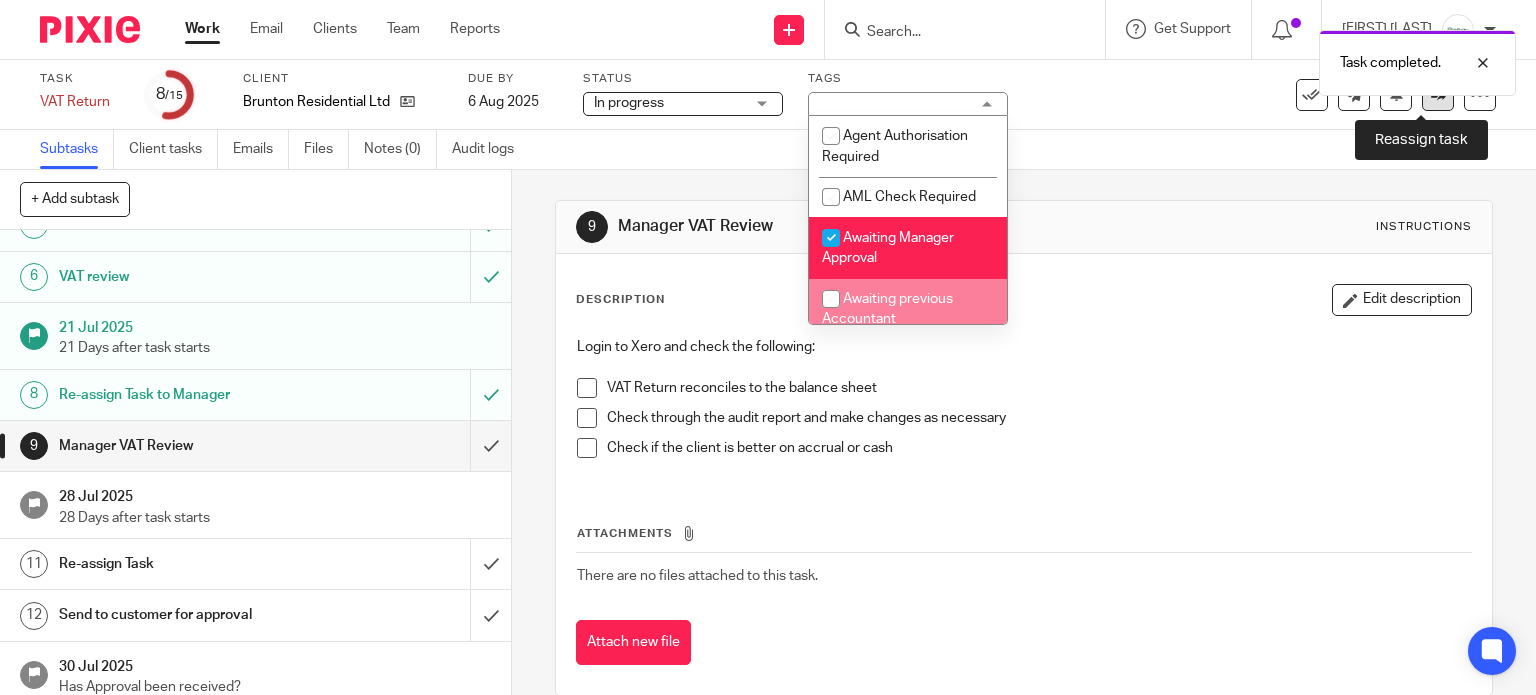 click at bounding box center [1438, 95] 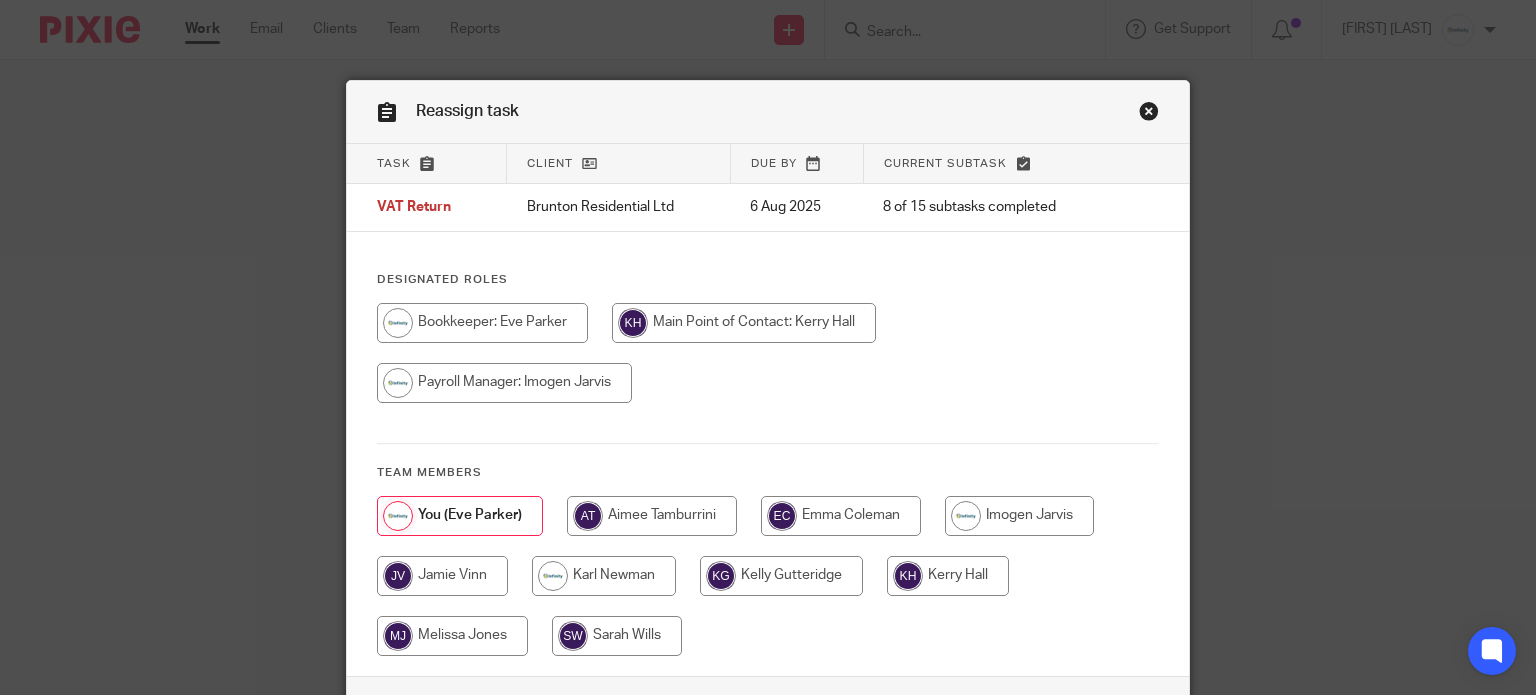 scroll, scrollTop: 0, scrollLeft: 0, axis: both 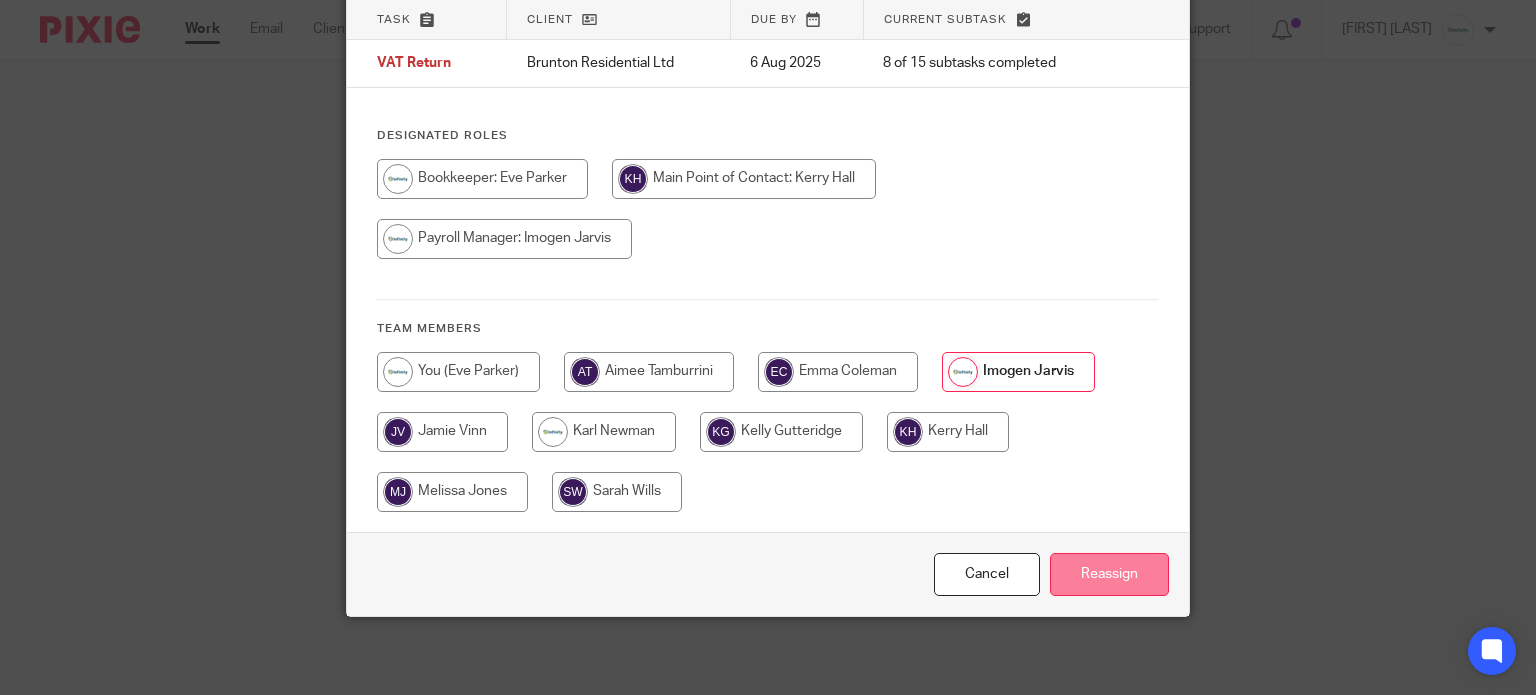 click on "Reassign" at bounding box center (1109, 574) 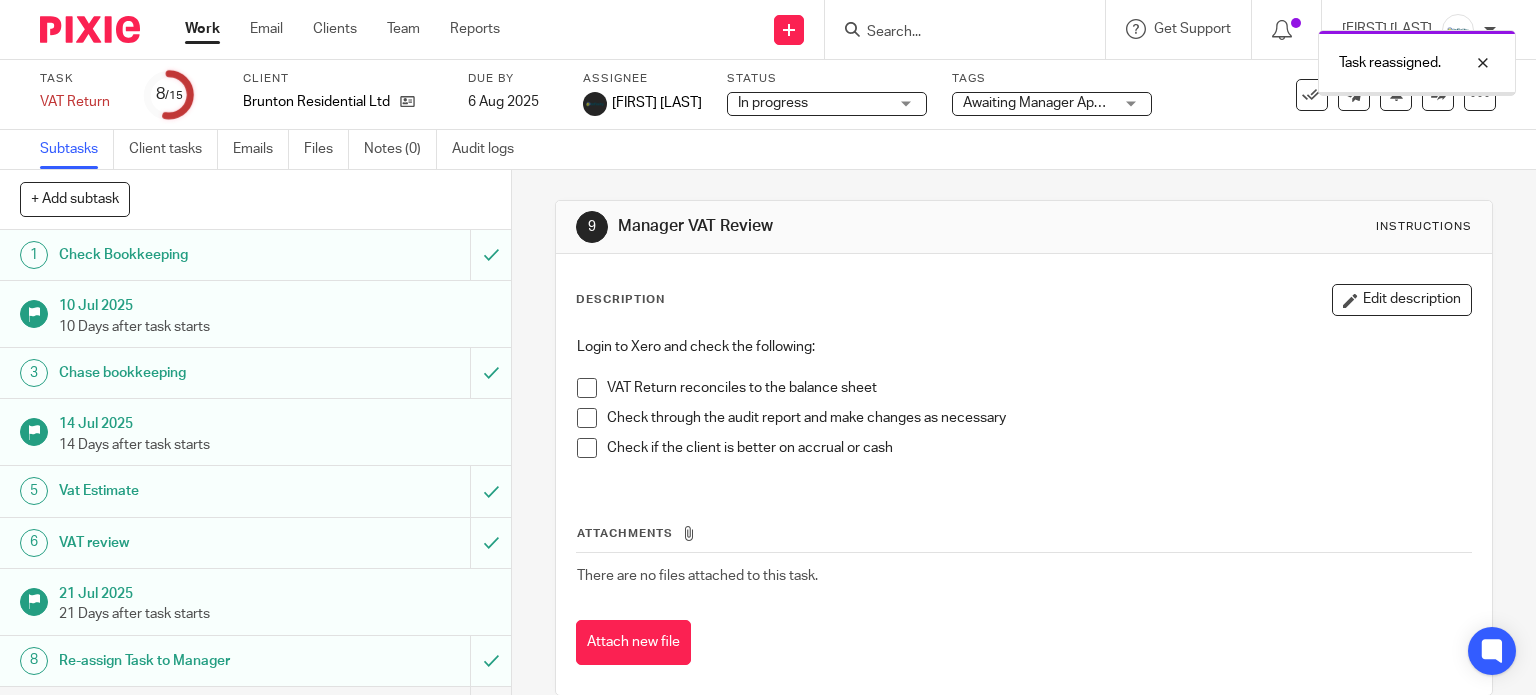 scroll, scrollTop: 0, scrollLeft: 0, axis: both 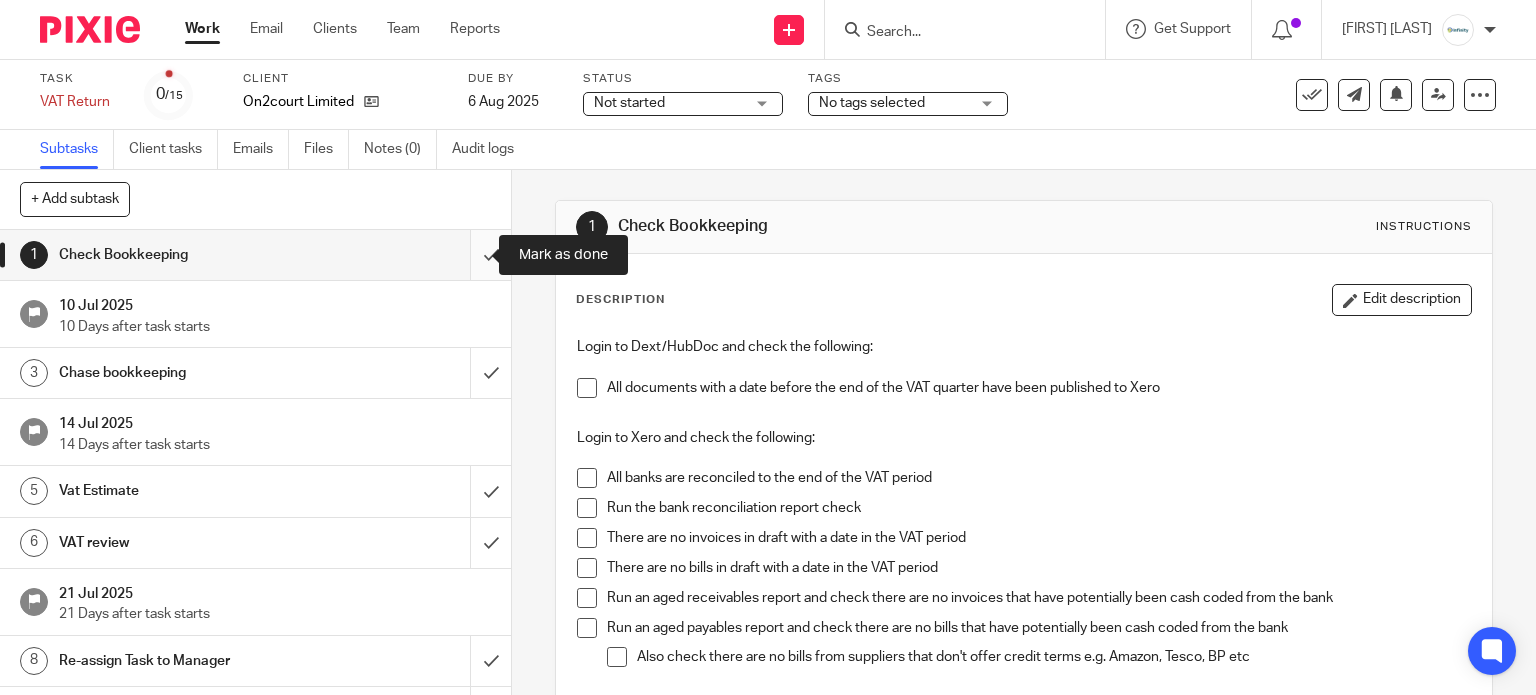 click at bounding box center (255, 255) 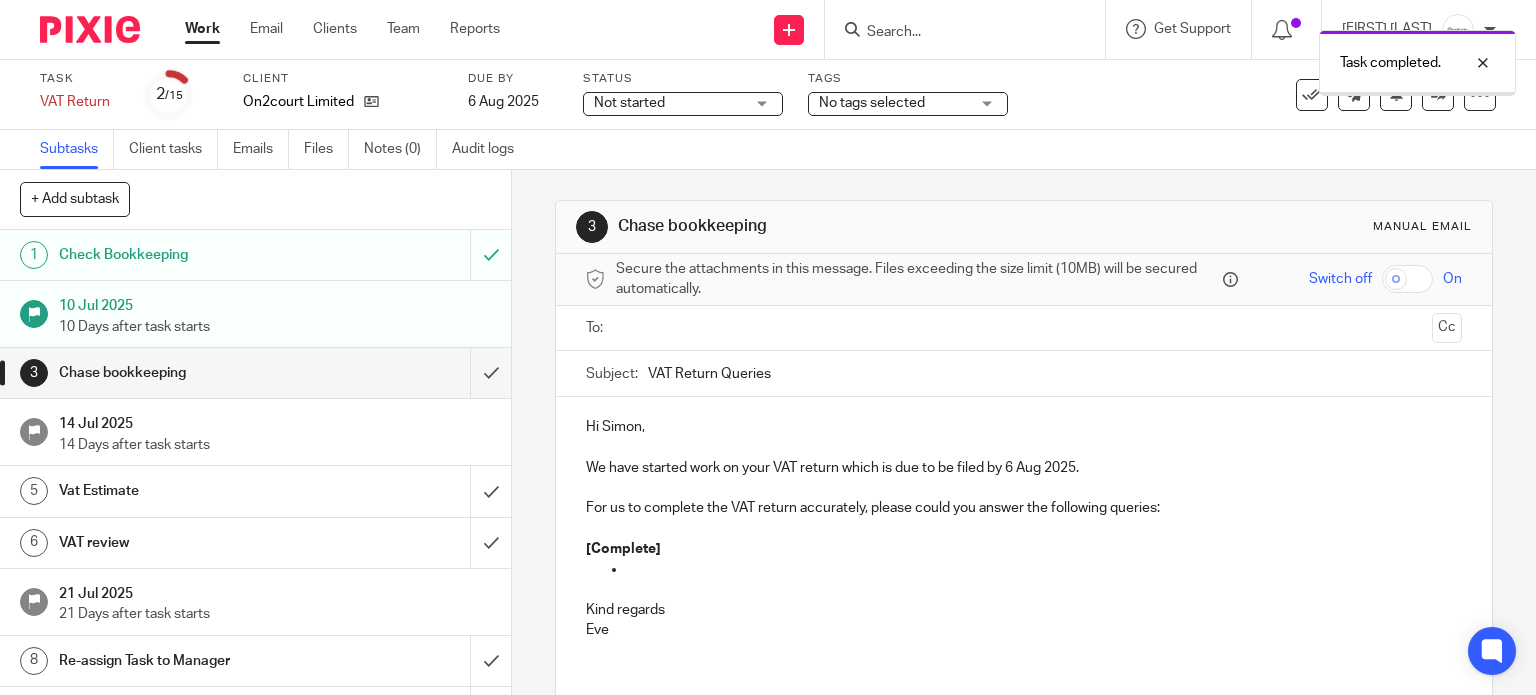 scroll, scrollTop: 0, scrollLeft: 0, axis: both 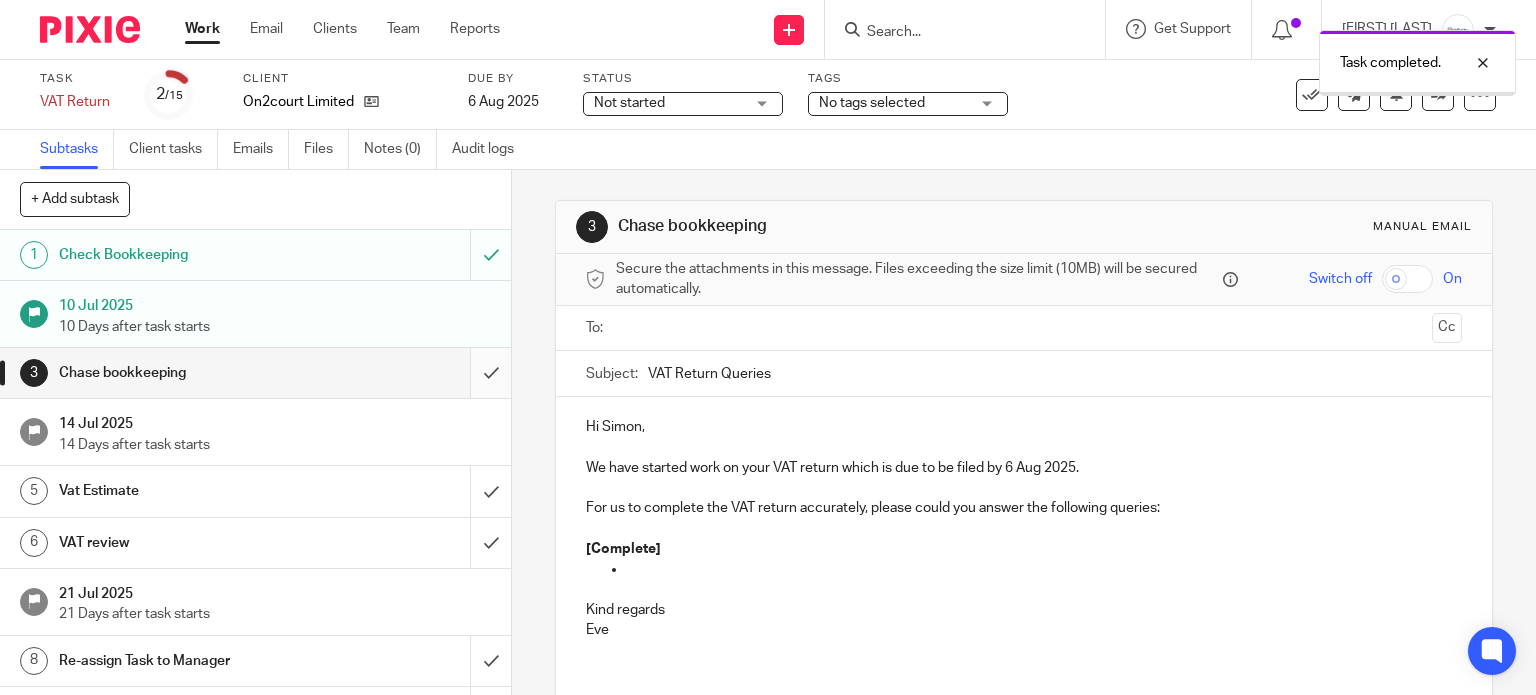 click at bounding box center [255, 373] 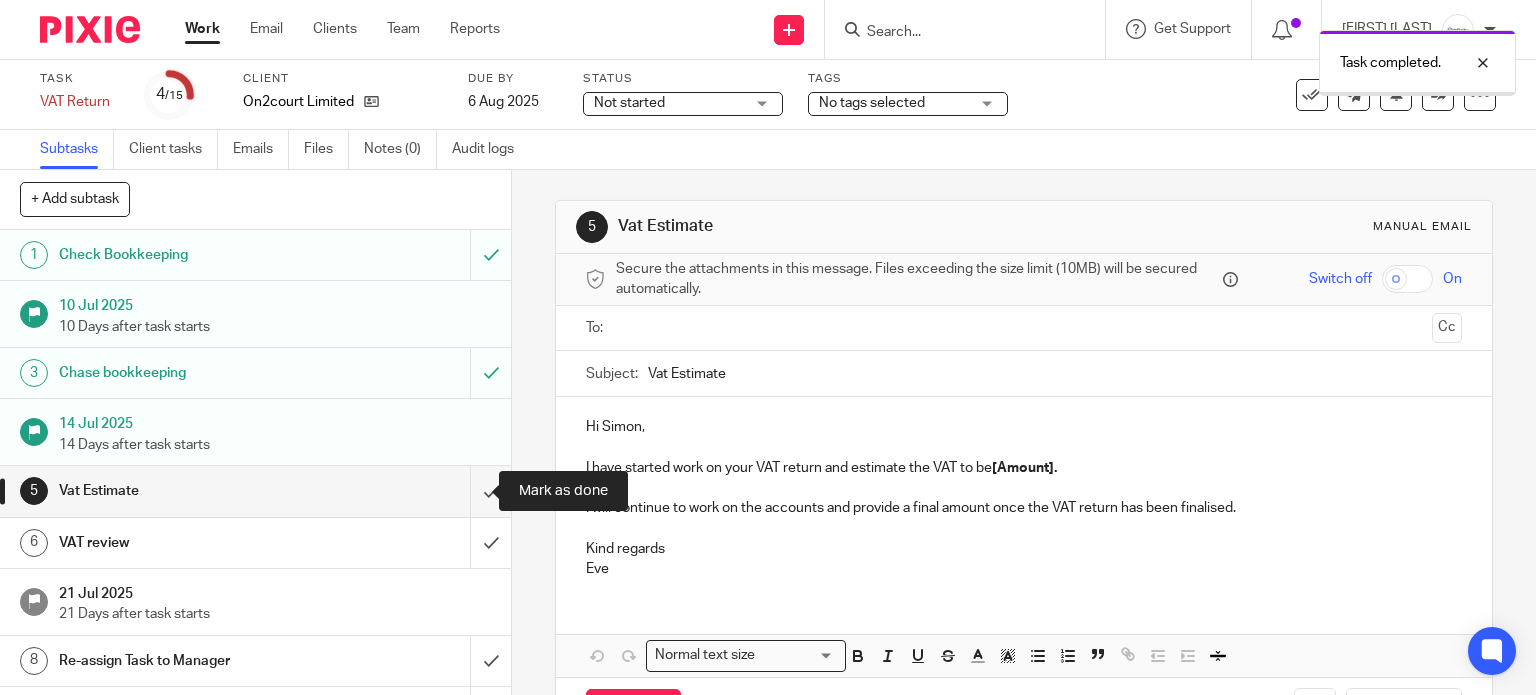 scroll, scrollTop: 0, scrollLeft: 0, axis: both 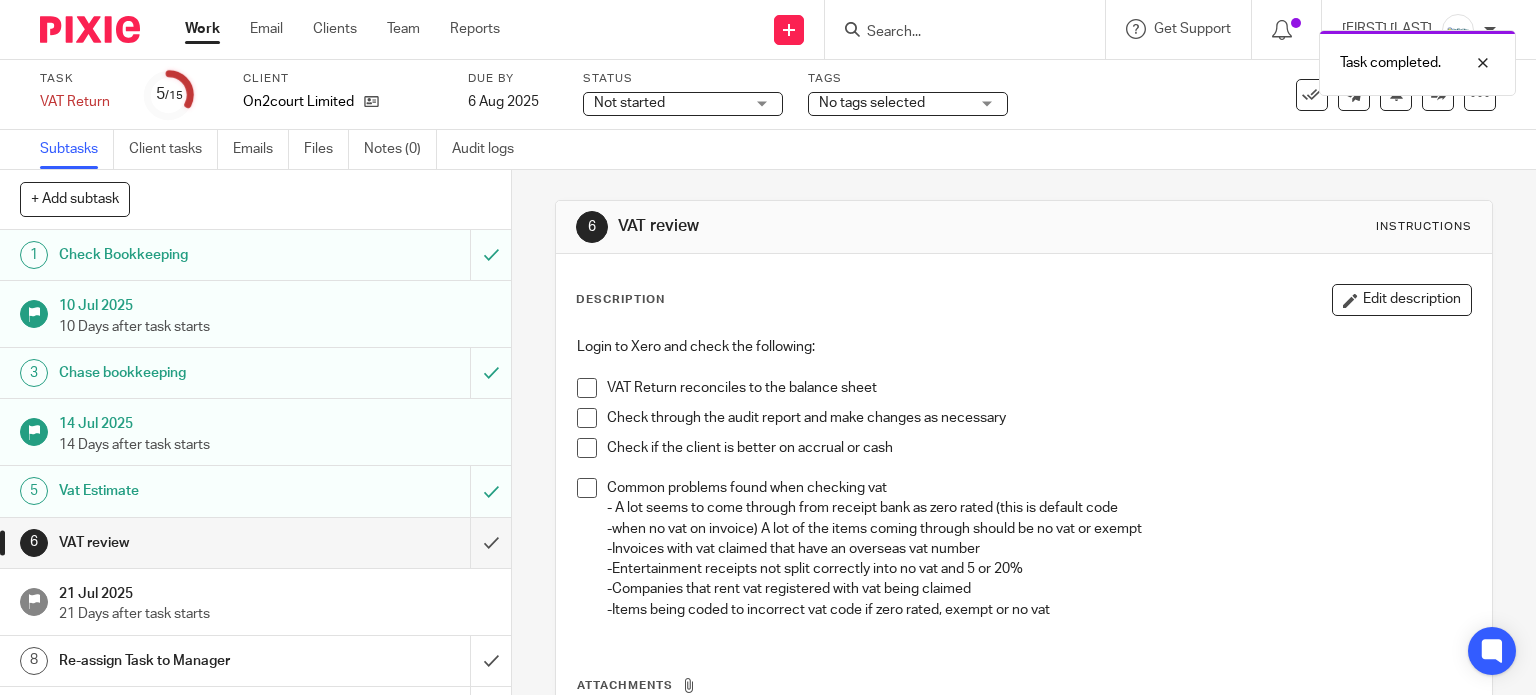 click at bounding box center (255, 543) 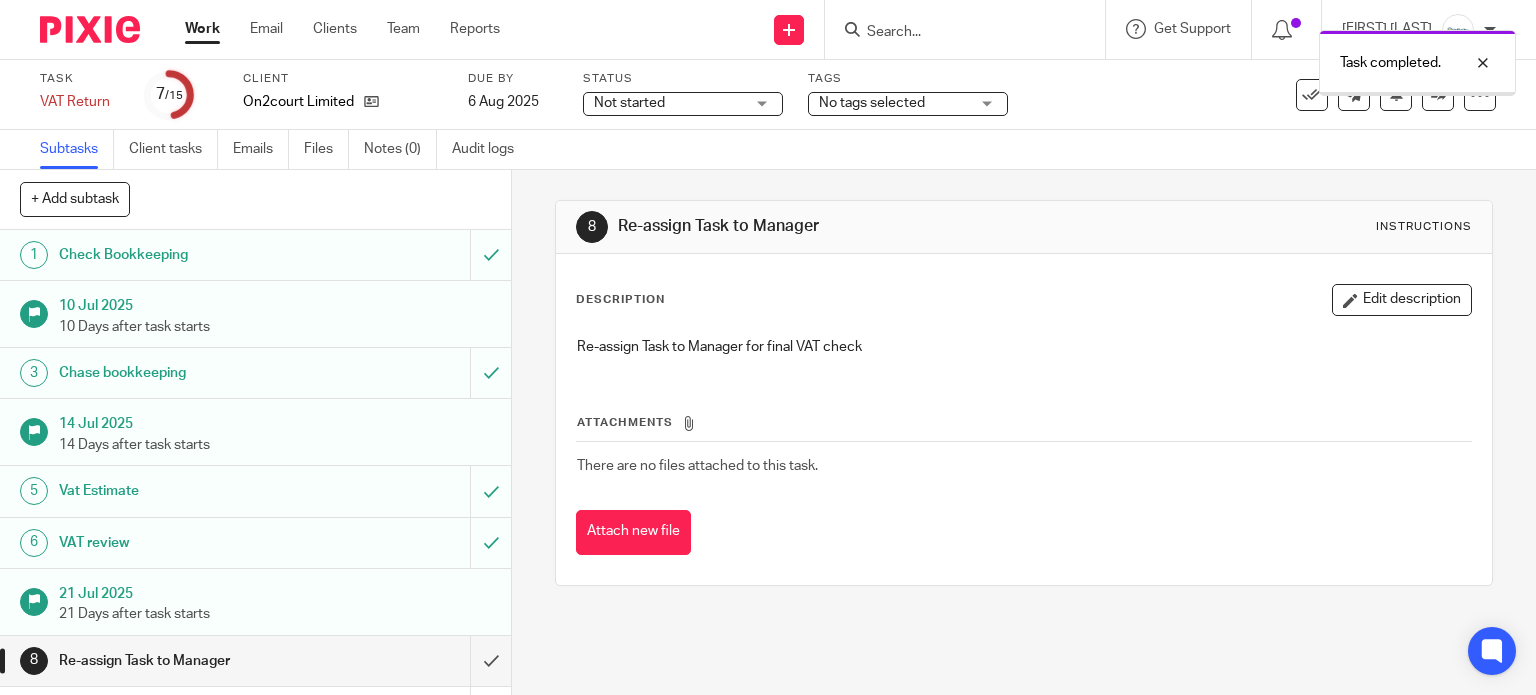 scroll, scrollTop: 0, scrollLeft: 0, axis: both 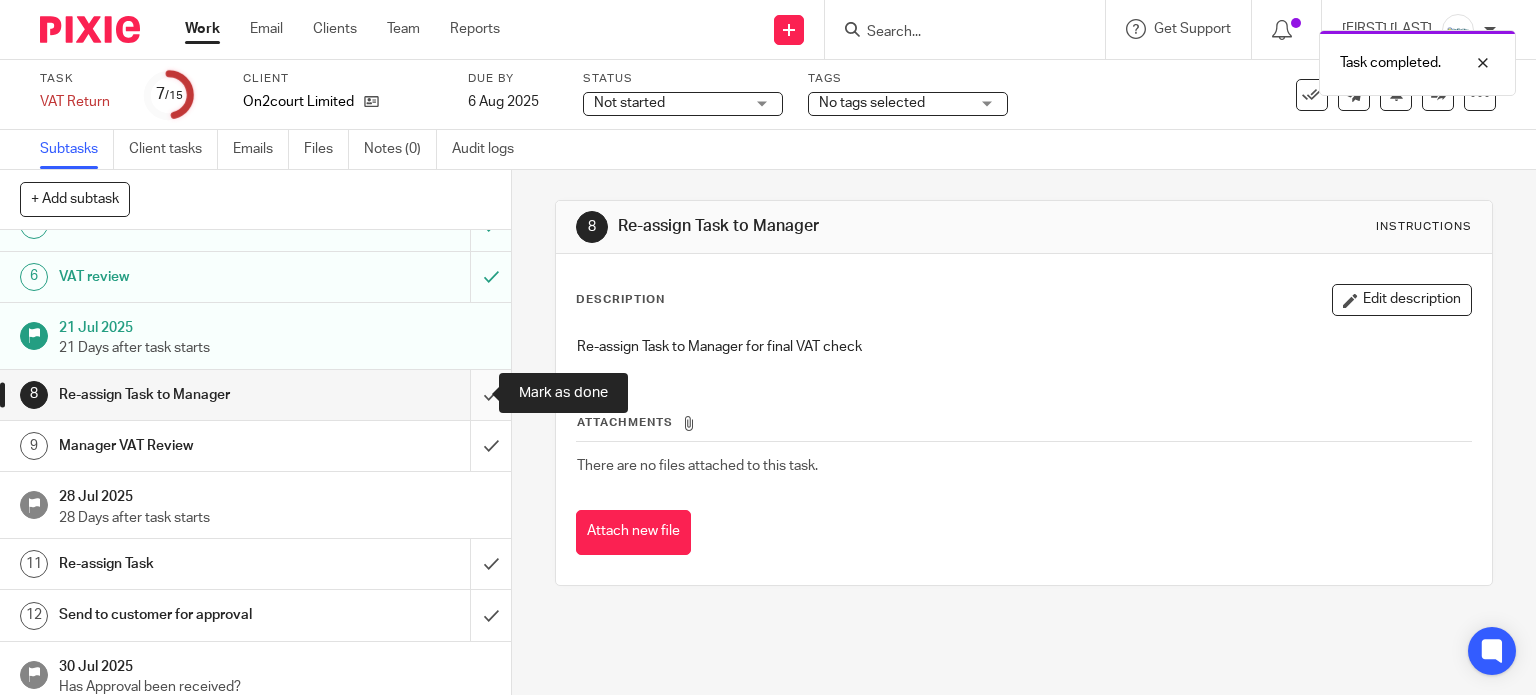 click at bounding box center (255, 395) 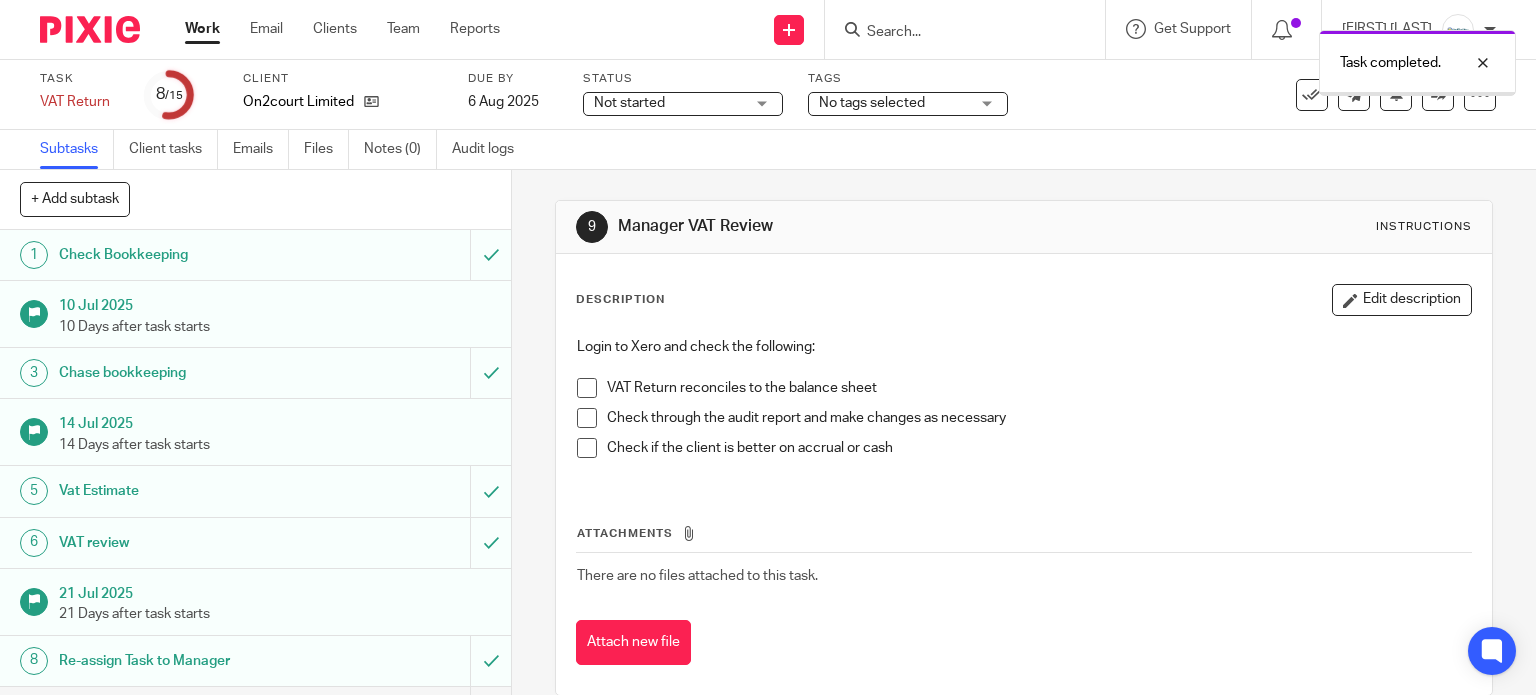 scroll, scrollTop: 0, scrollLeft: 0, axis: both 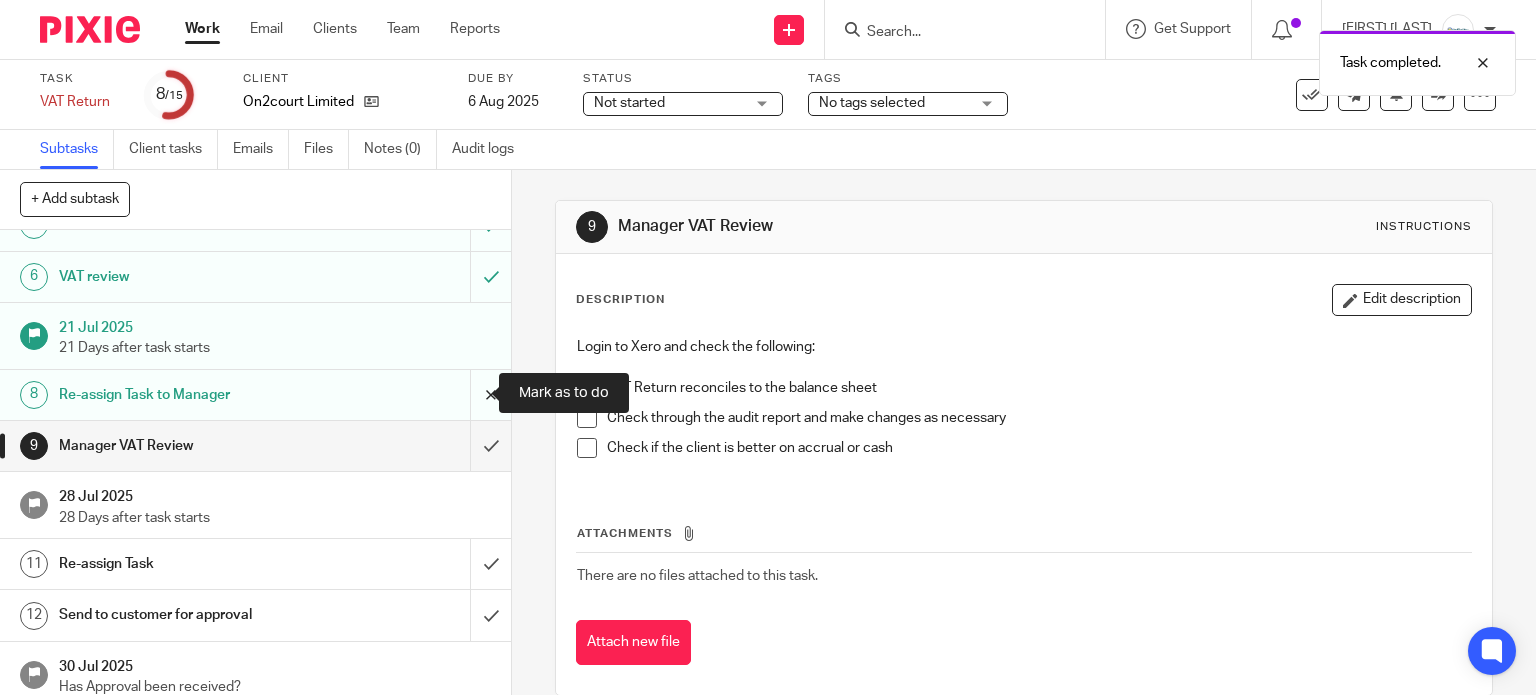 click at bounding box center [255, 395] 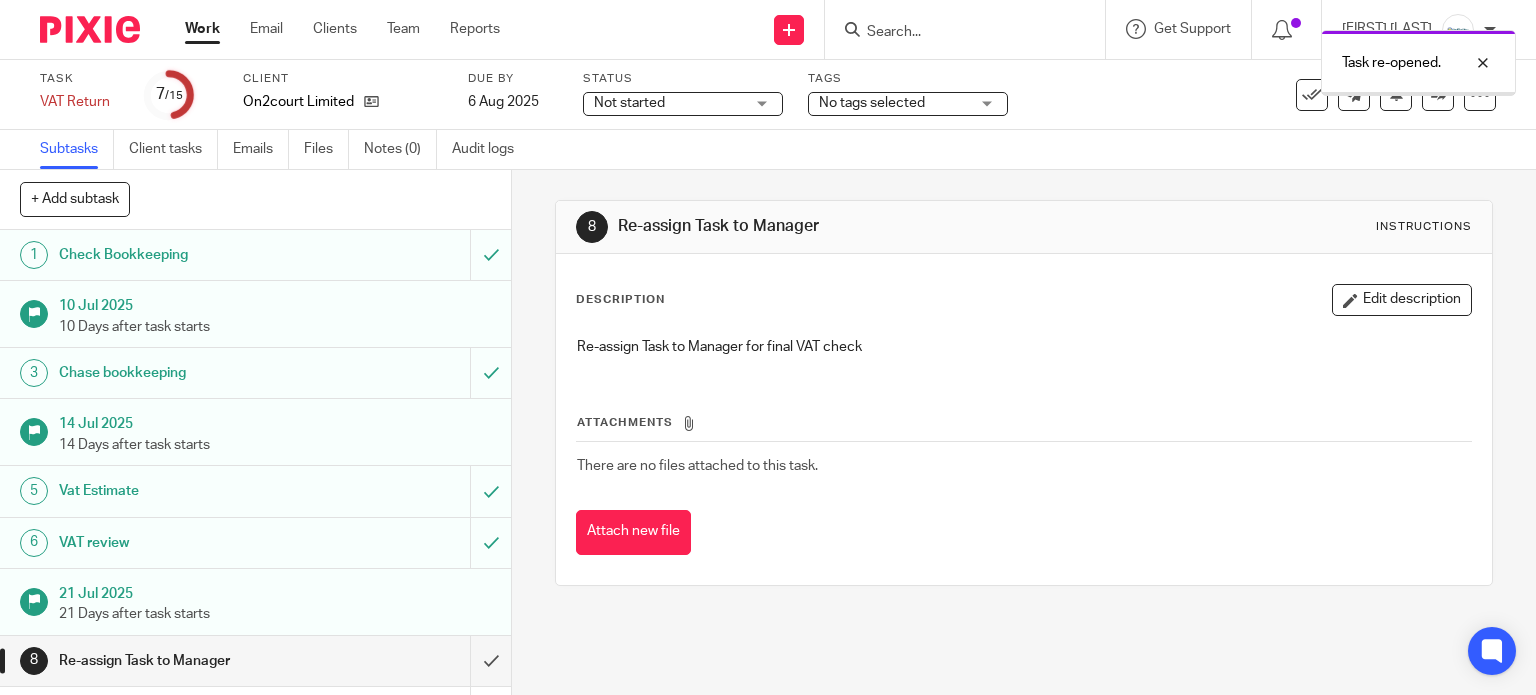 scroll, scrollTop: 0, scrollLeft: 0, axis: both 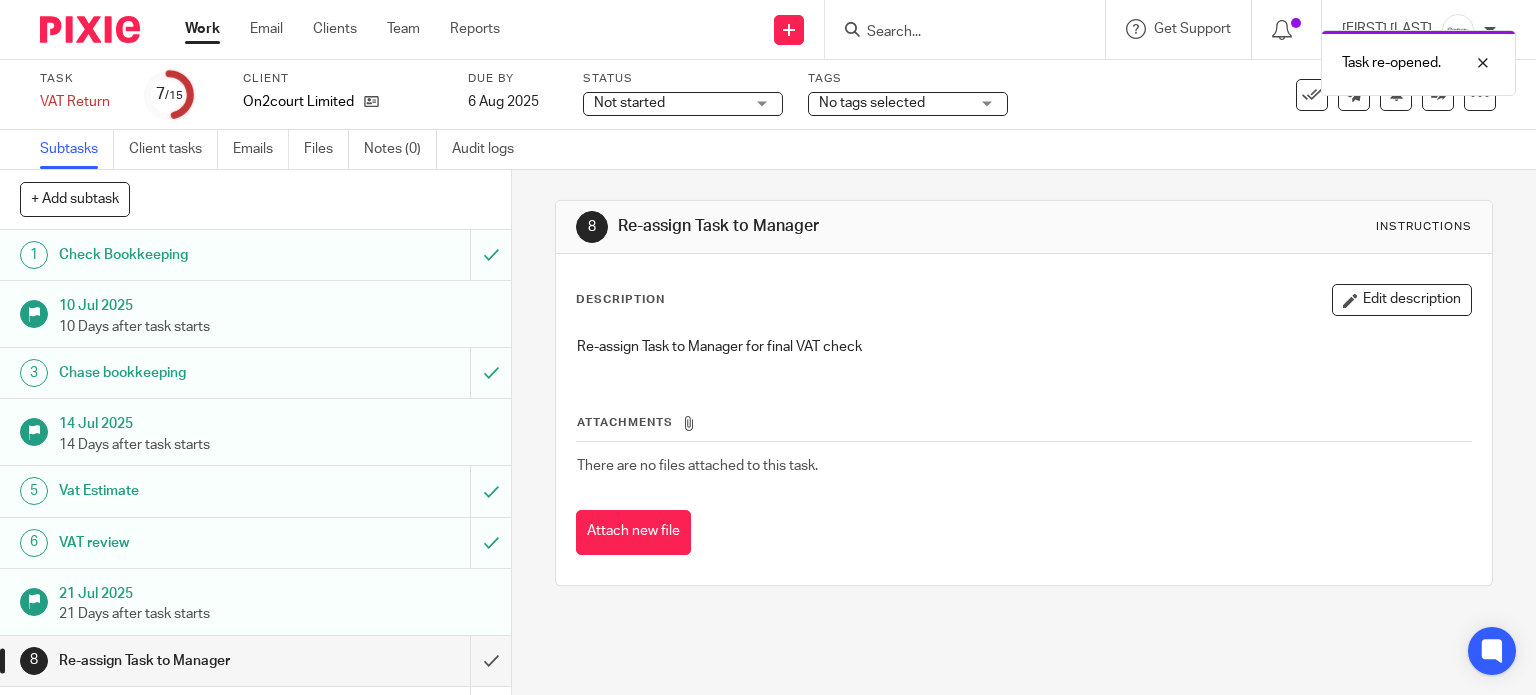 click on "Not started" at bounding box center [669, 103] 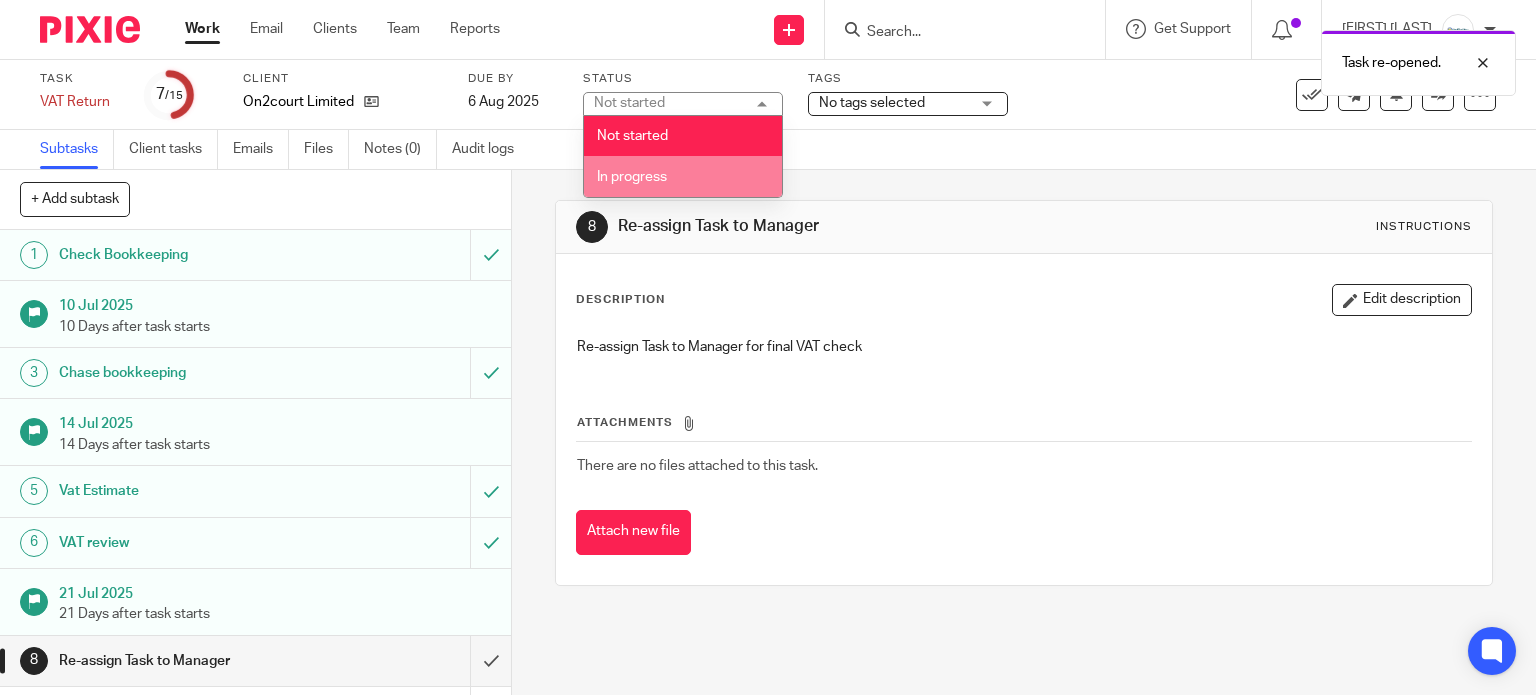 click on "In progress" at bounding box center (683, 176) 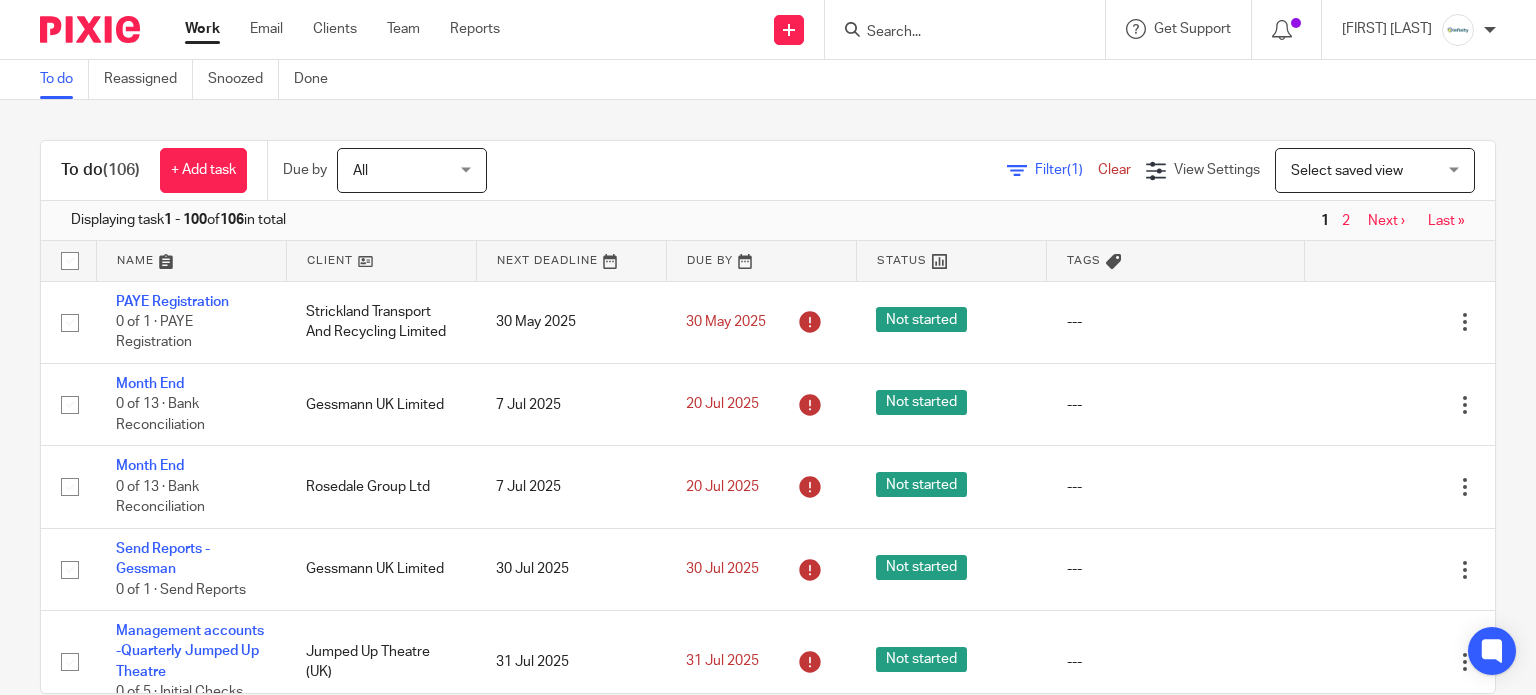 scroll, scrollTop: 0, scrollLeft: 0, axis: both 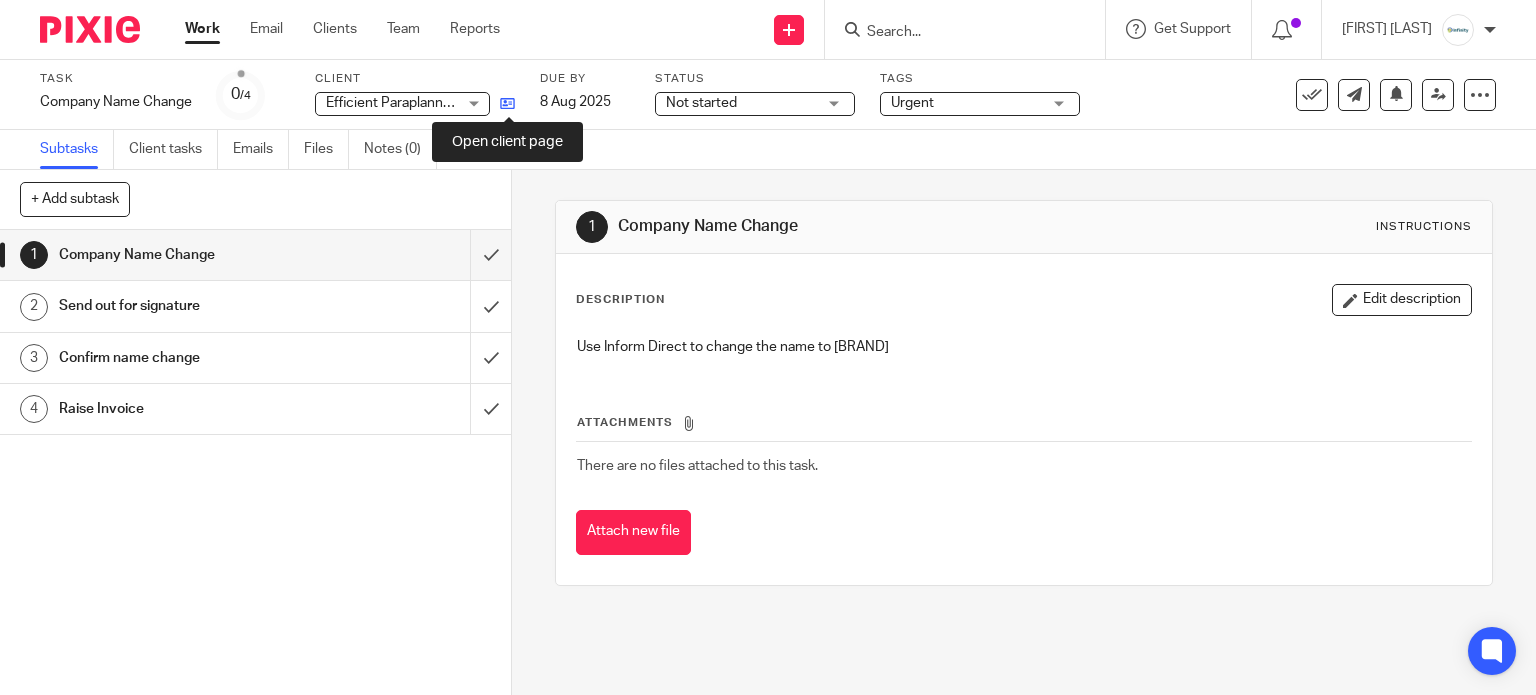 click at bounding box center (507, 103) 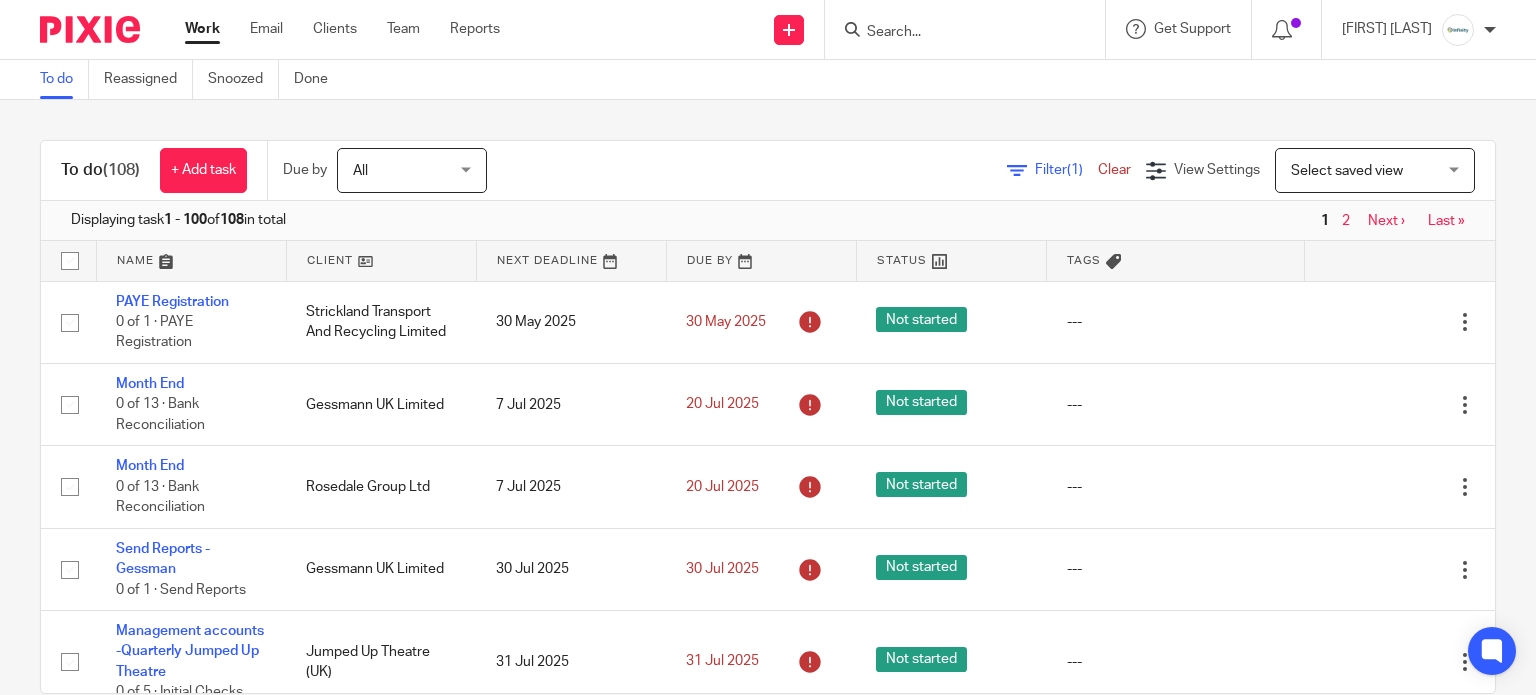 scroll, scrollTop: 0, scrollLeft: 0, axis: both 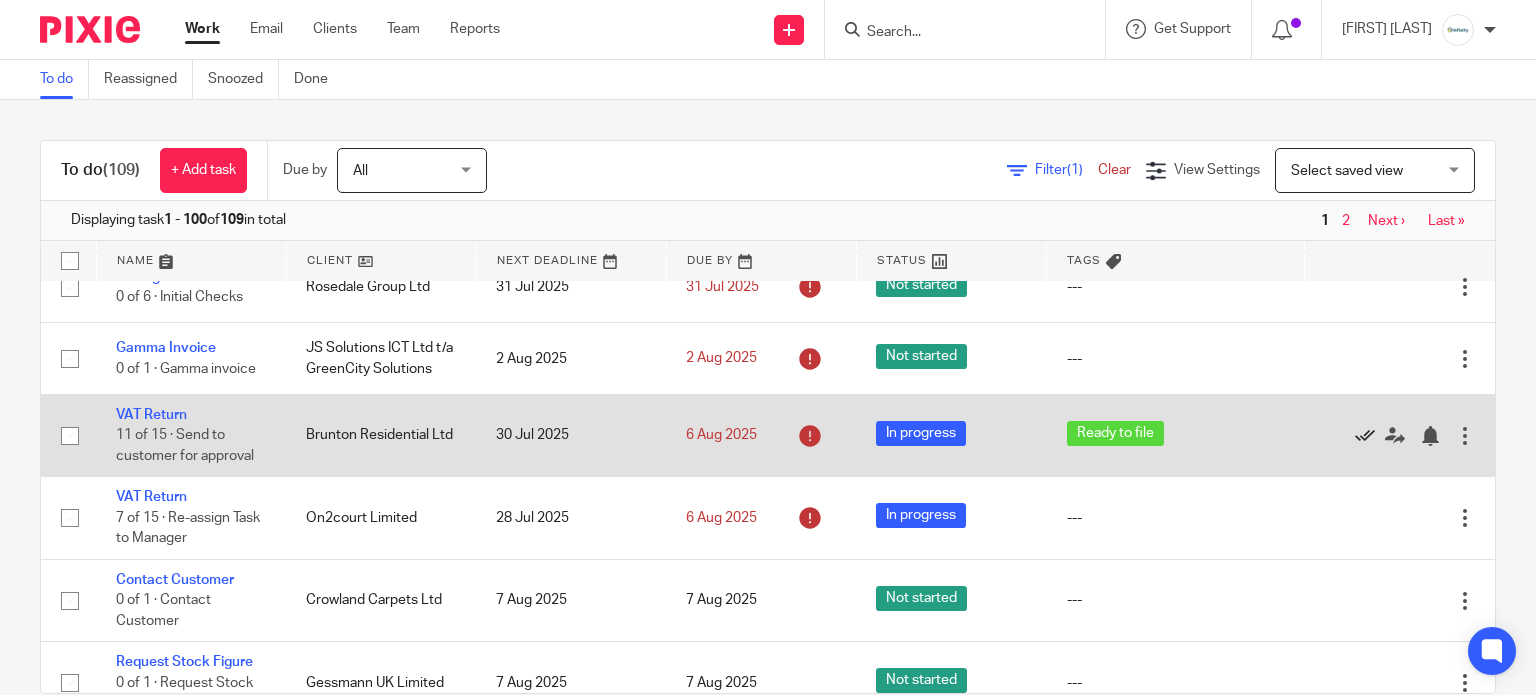 click at bounding box center (1365, 436) 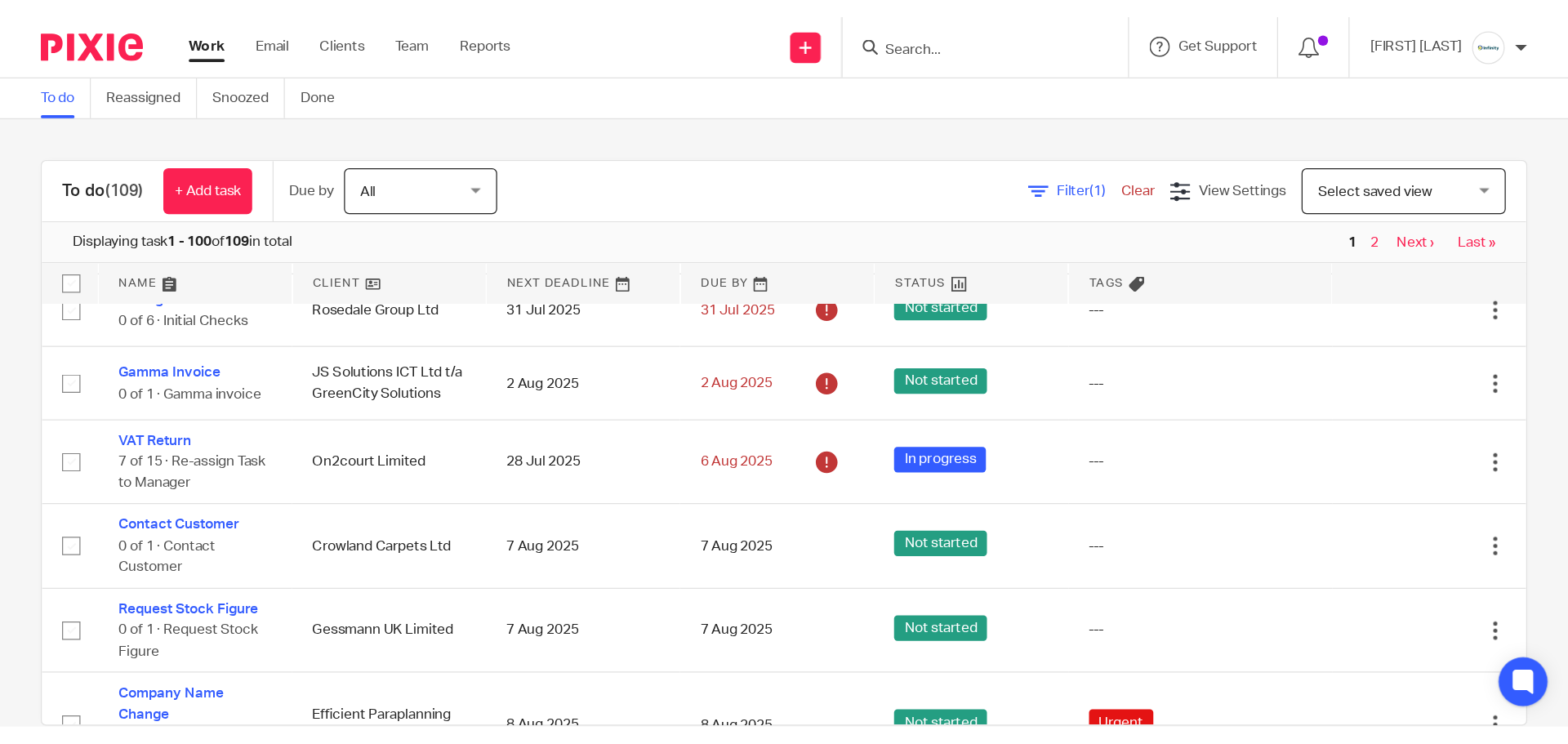 scroll, scrollTop: 435, scrollLeft: 0, axis: vertical 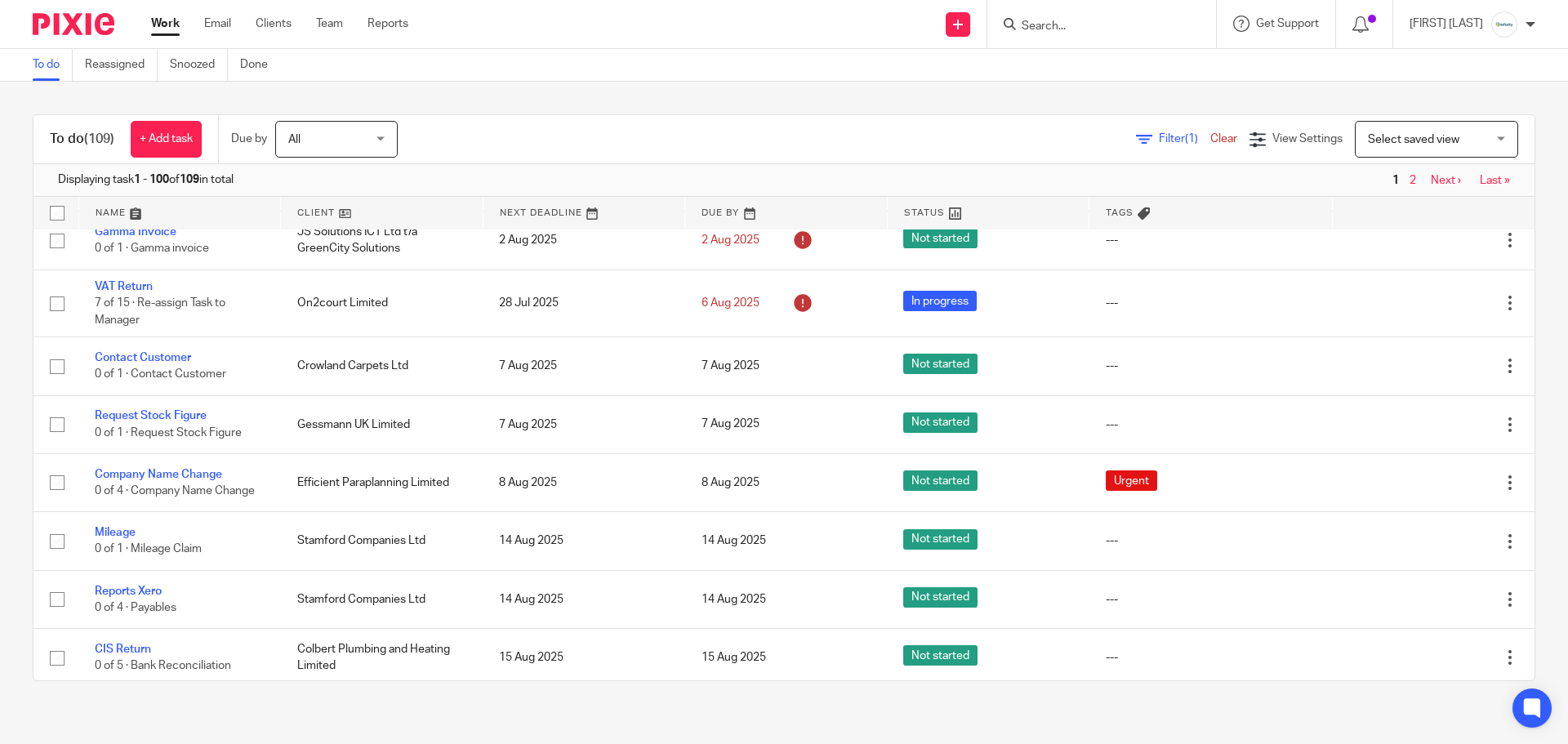 click at bounding box center [1094, 27] 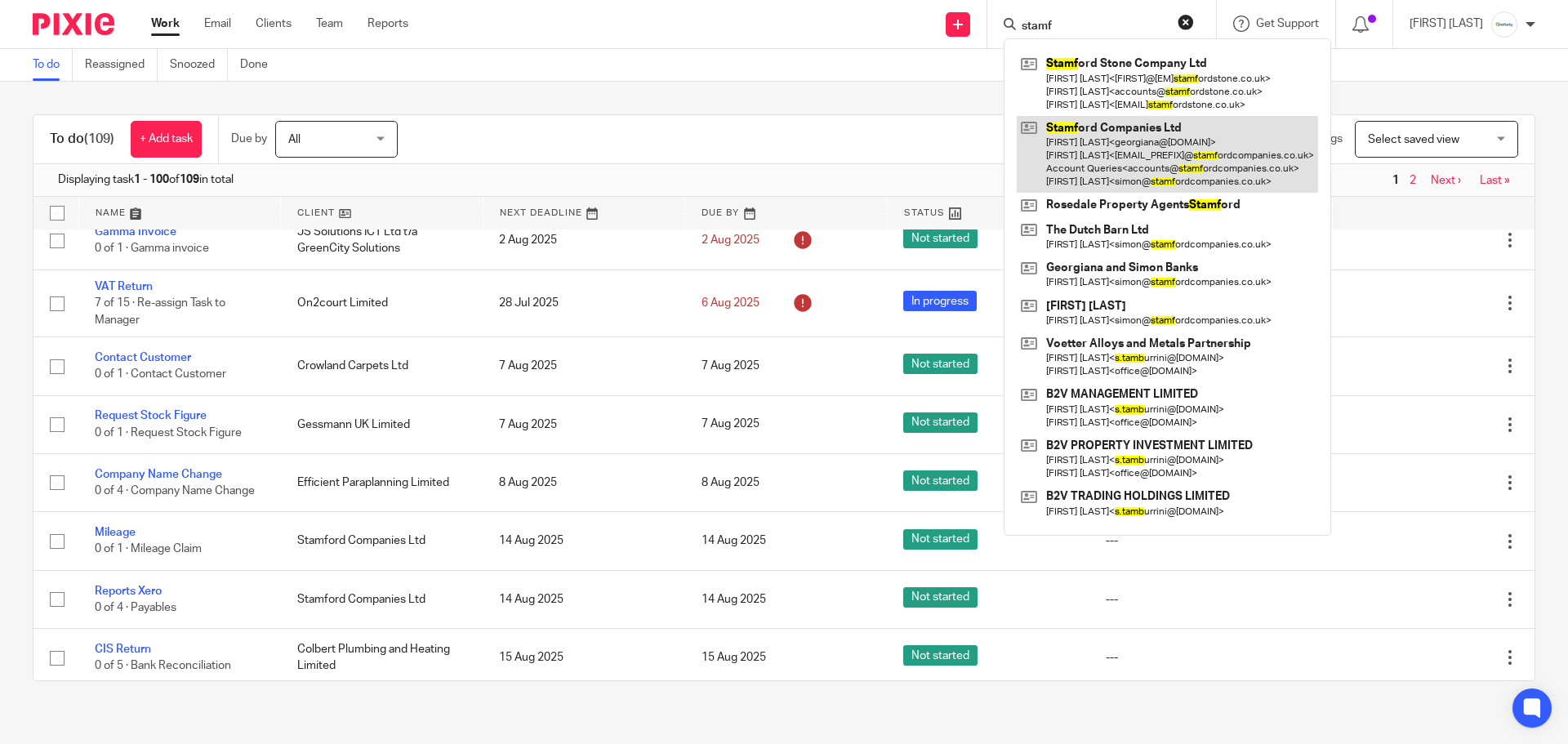type on "stamf" 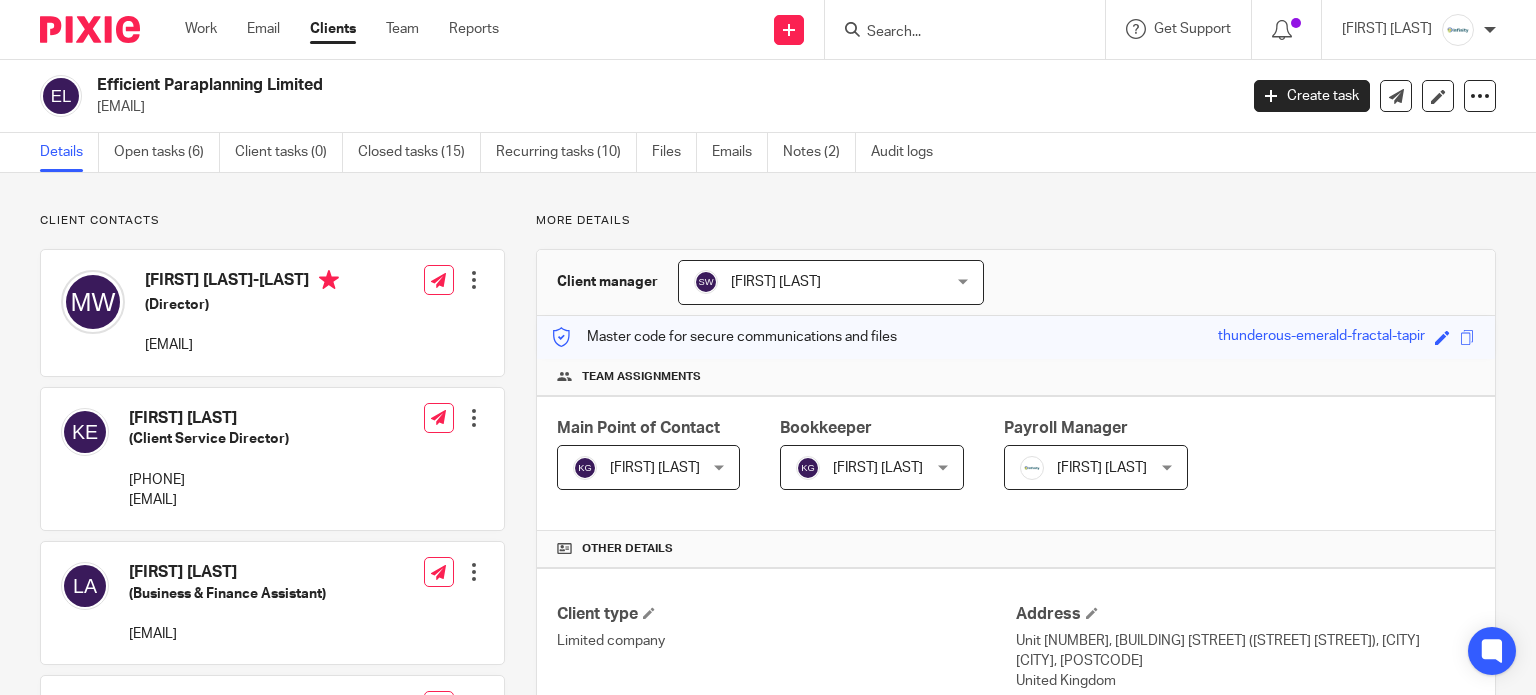 scroll, scrollTop: 0, scrollLeft: 0, axis: both 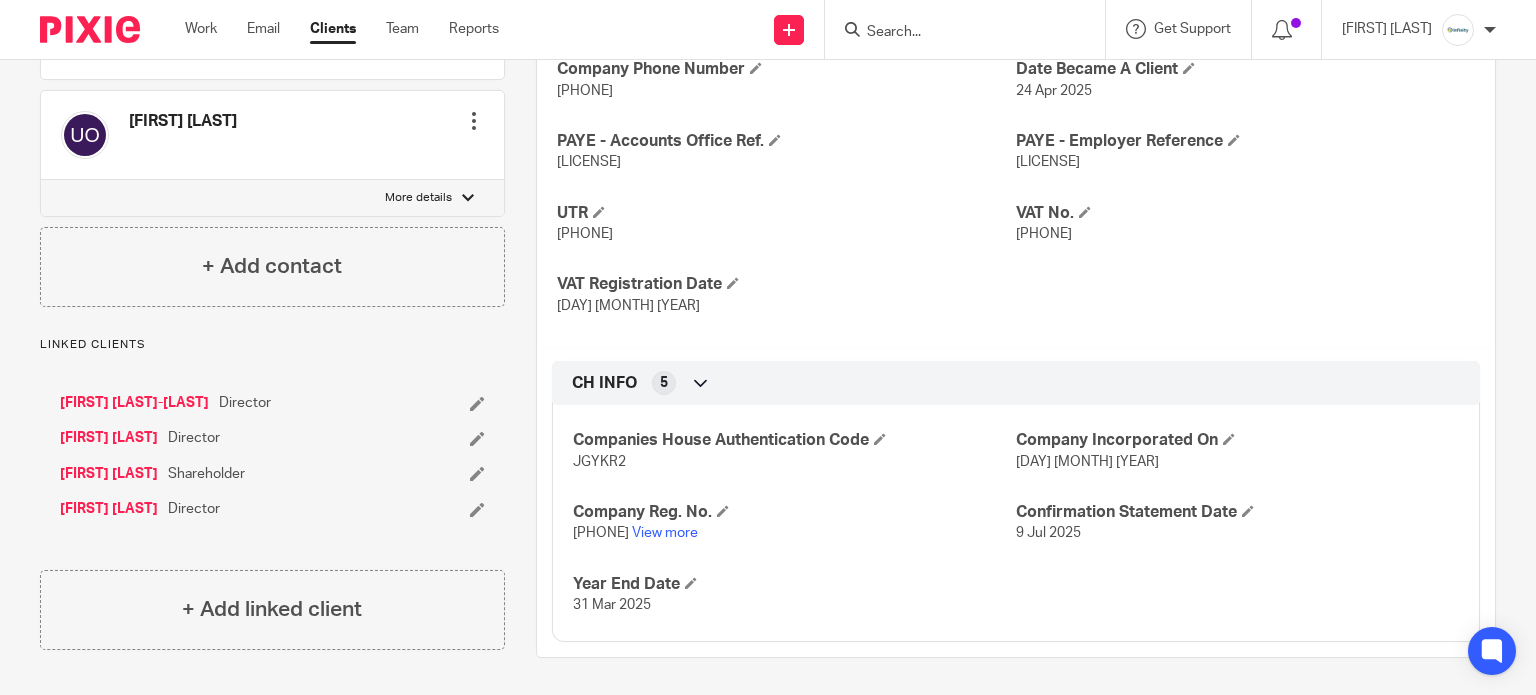click on "08603405" at bounding box center (601, 533) 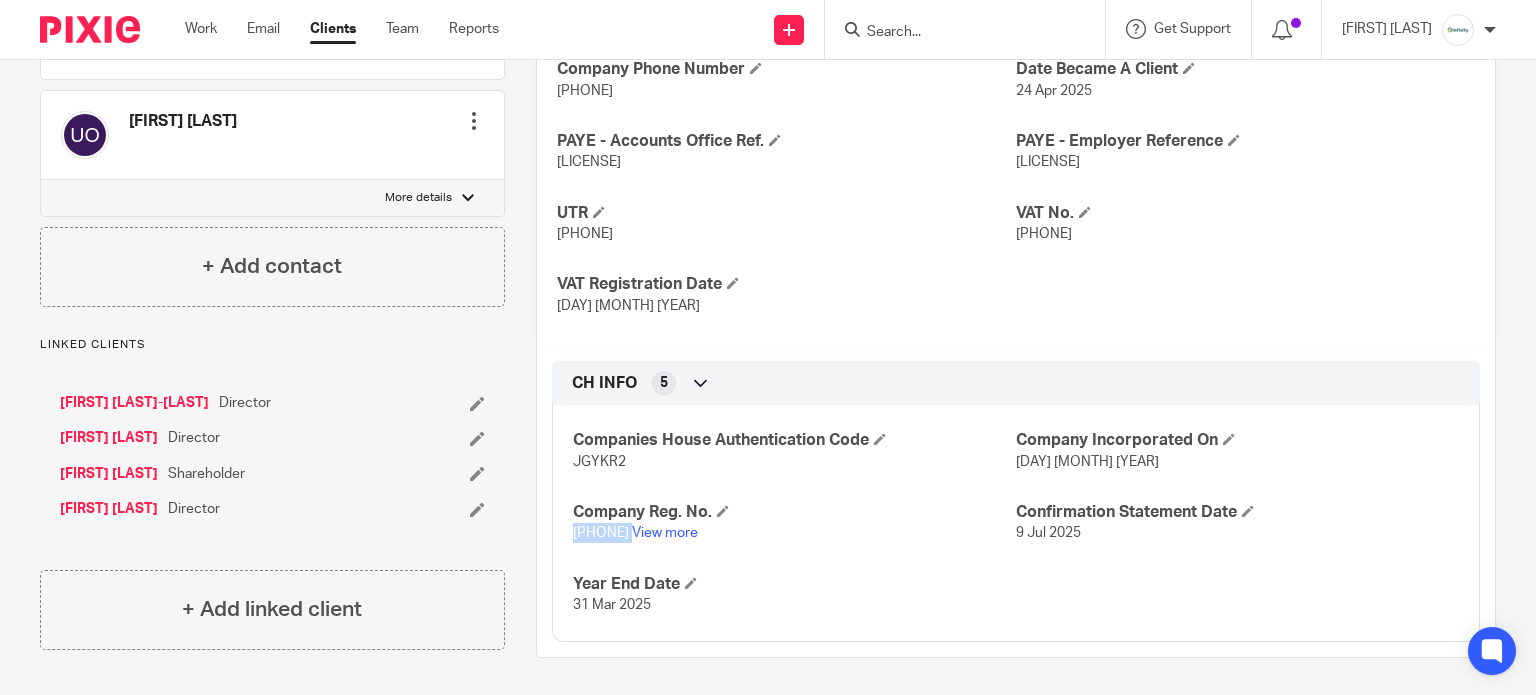 click on "08603405" at bounding box center [601, 533] 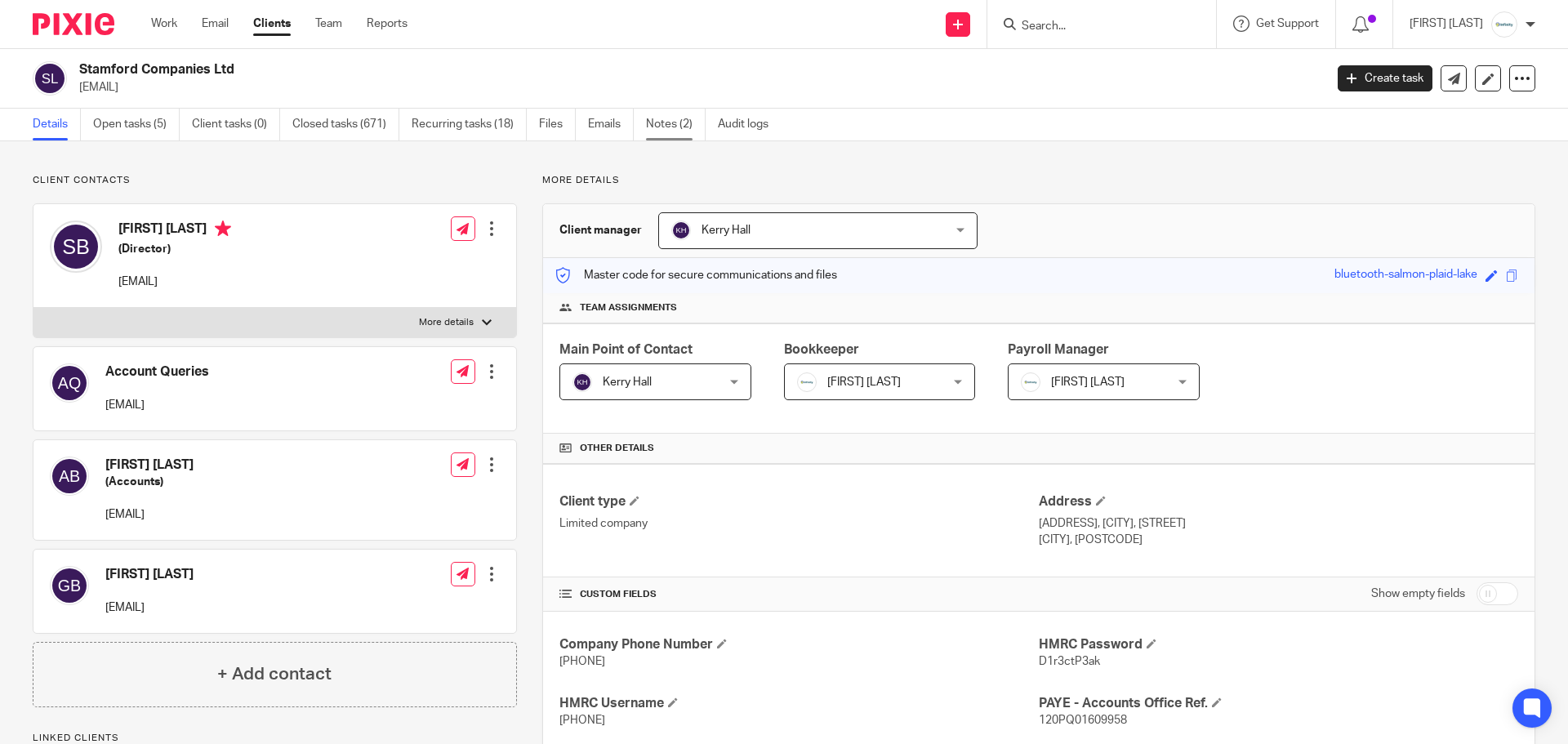 scroll, scrollTop: 0, scrollLeft: 0, axis: both 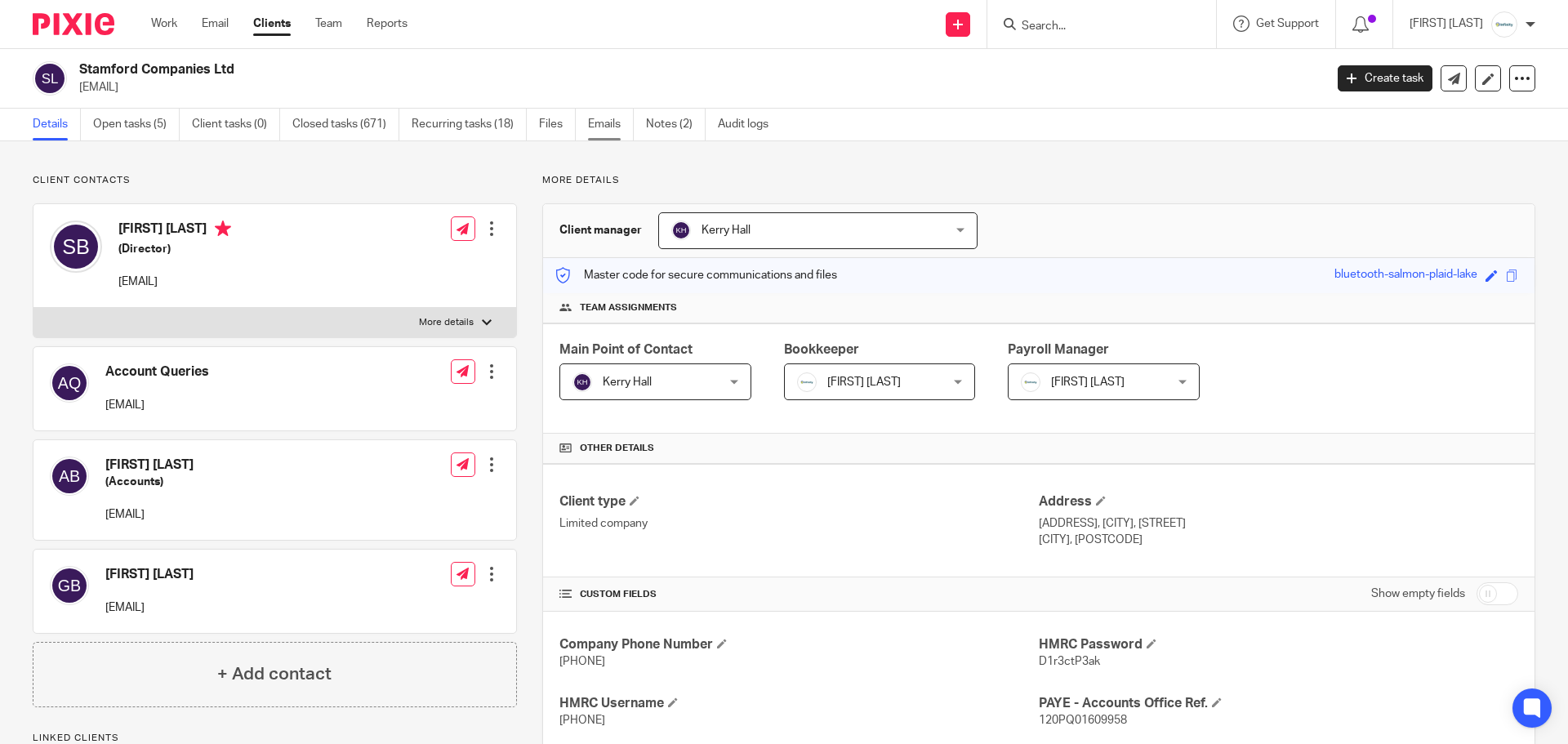 click on "Emails" at bounding box center [611, 124] 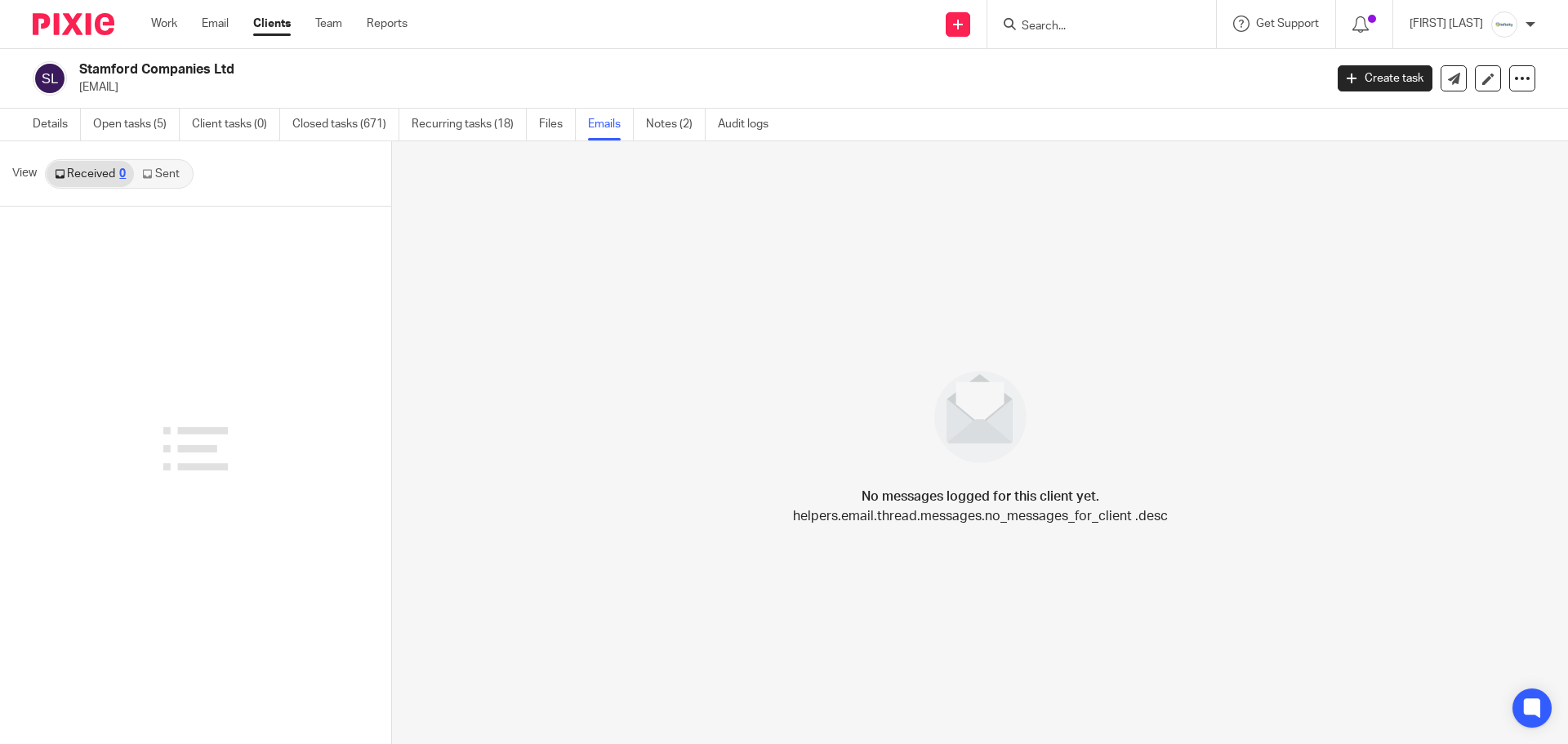 scroll, scrollTop: 0, scrollLeft: 0, axis: both 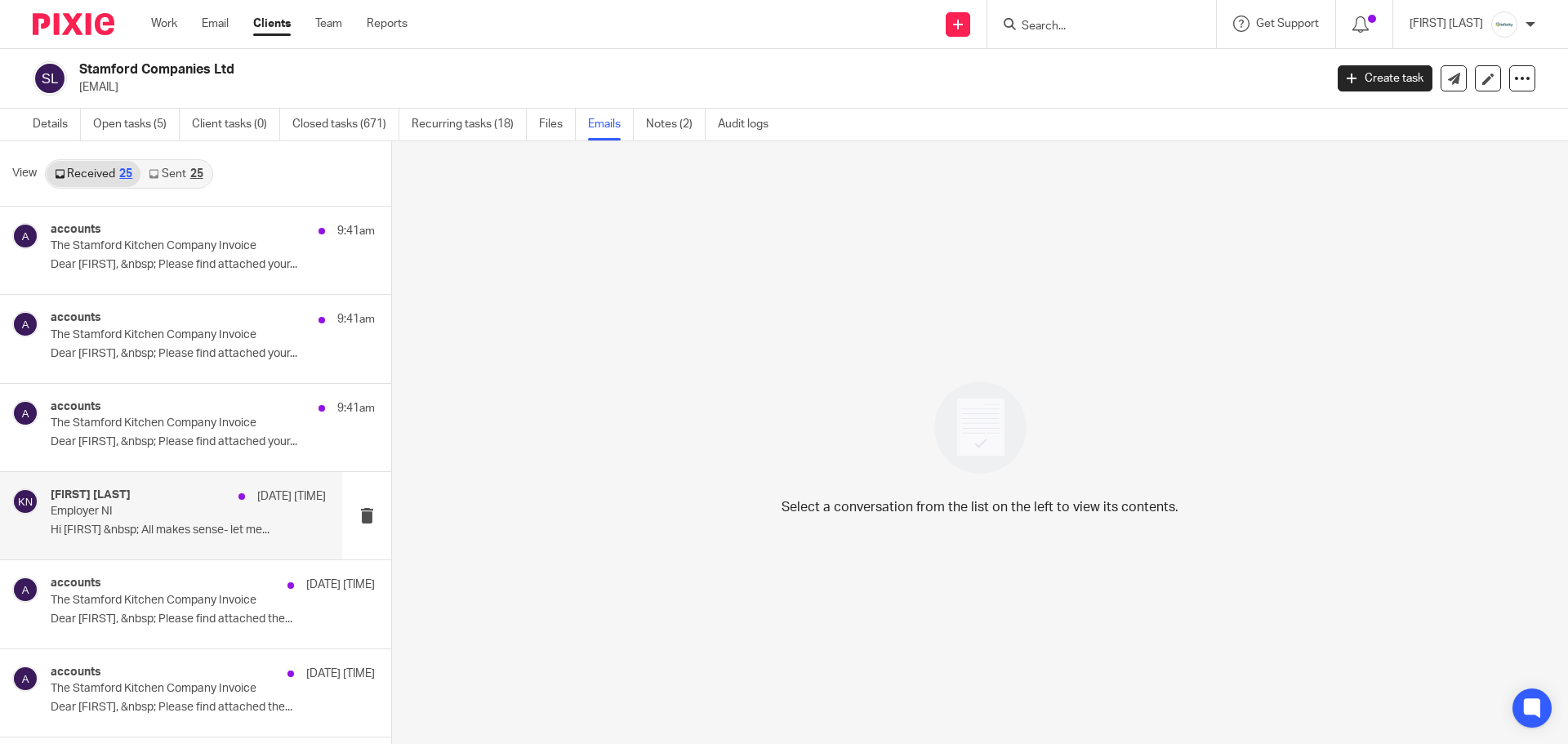 click on "[FIRST] [LAST]
[DATE] [TIME]   Employer NI   Hi [FIRST]     &nbsp;     All makes sense- let me..." at bounding box center (188, 515) 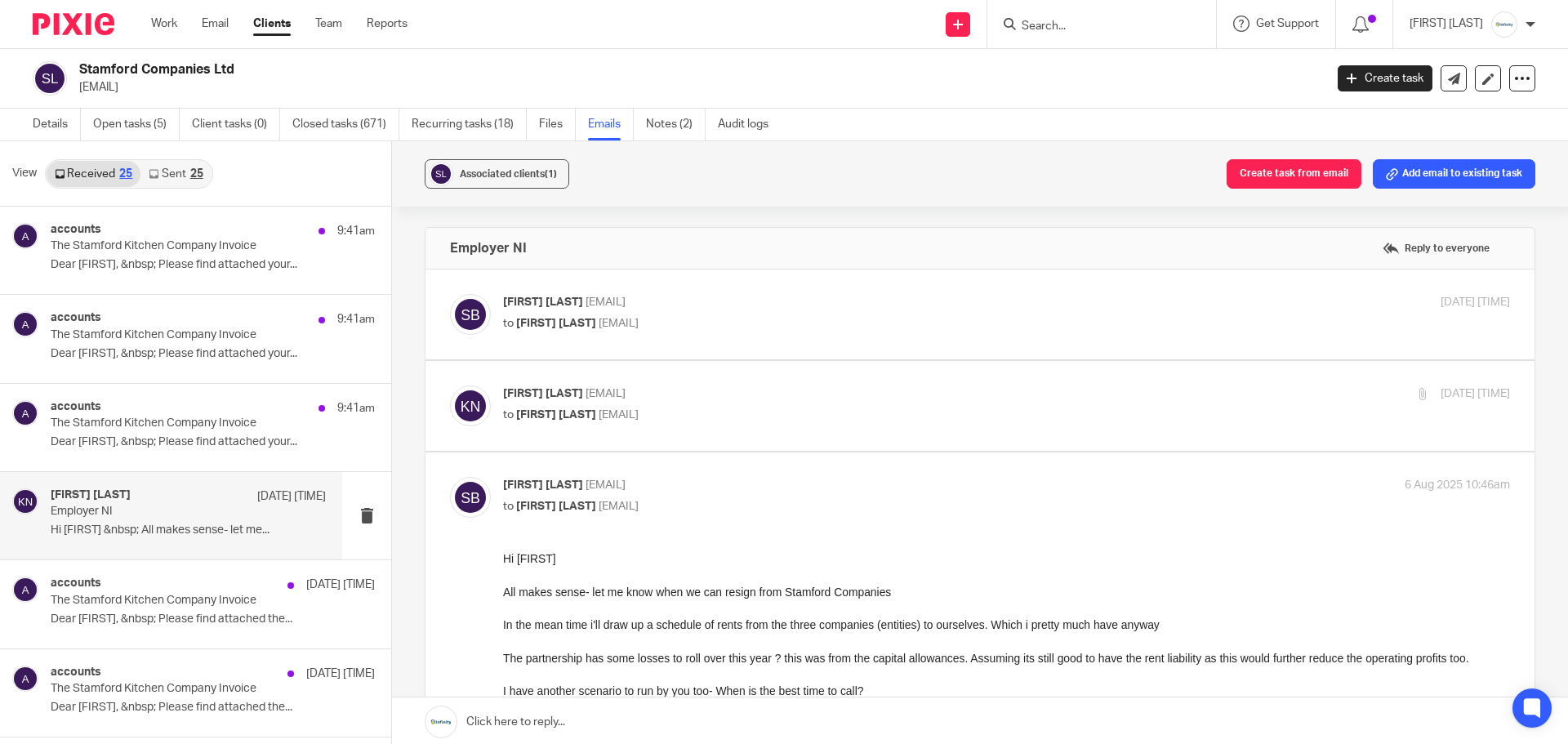 scroll, scrollTop: 0, scrollLeft: 0, axis: both 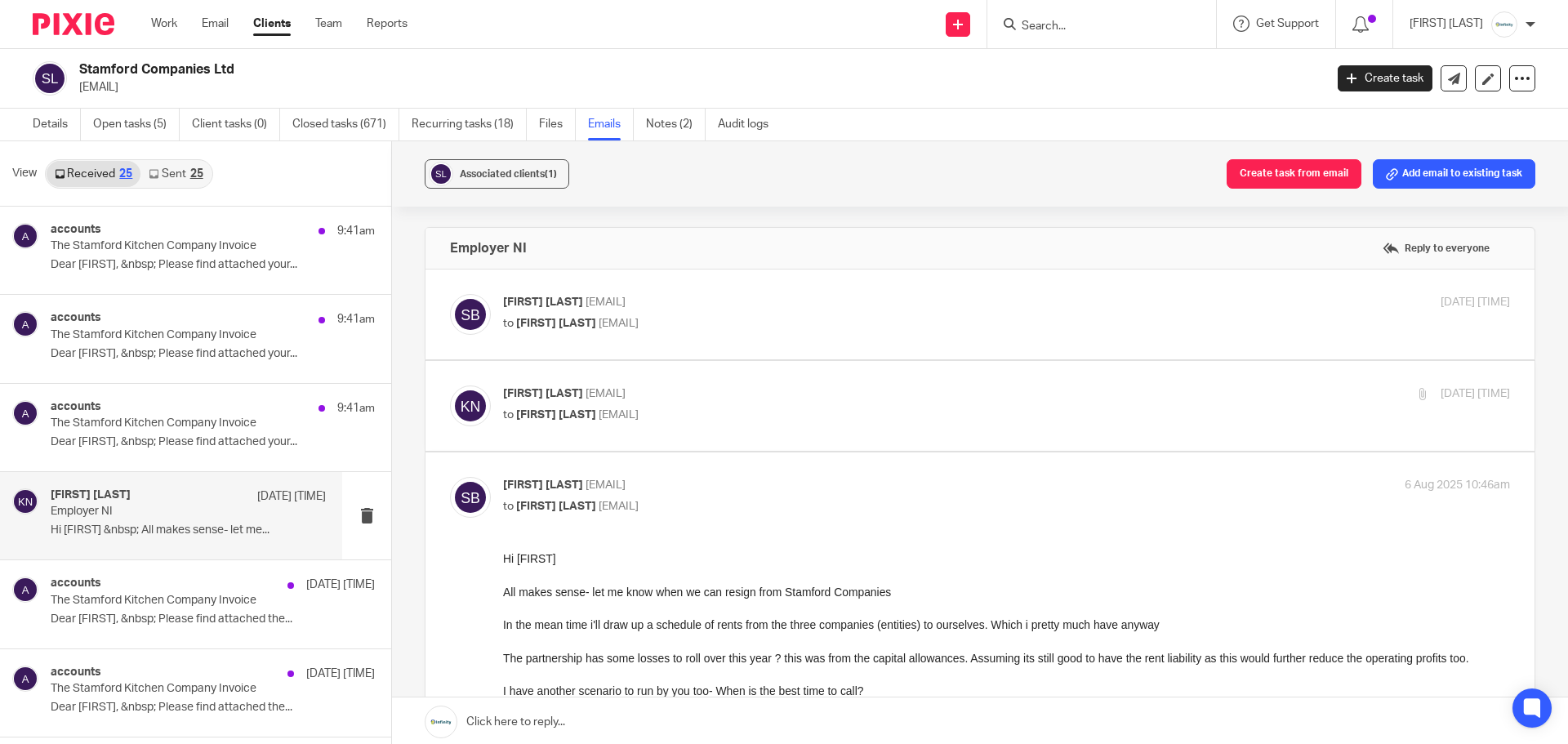 click on "to
[FIRST] [LAST]
[EMAIL]" at bounding box center (839, 323) 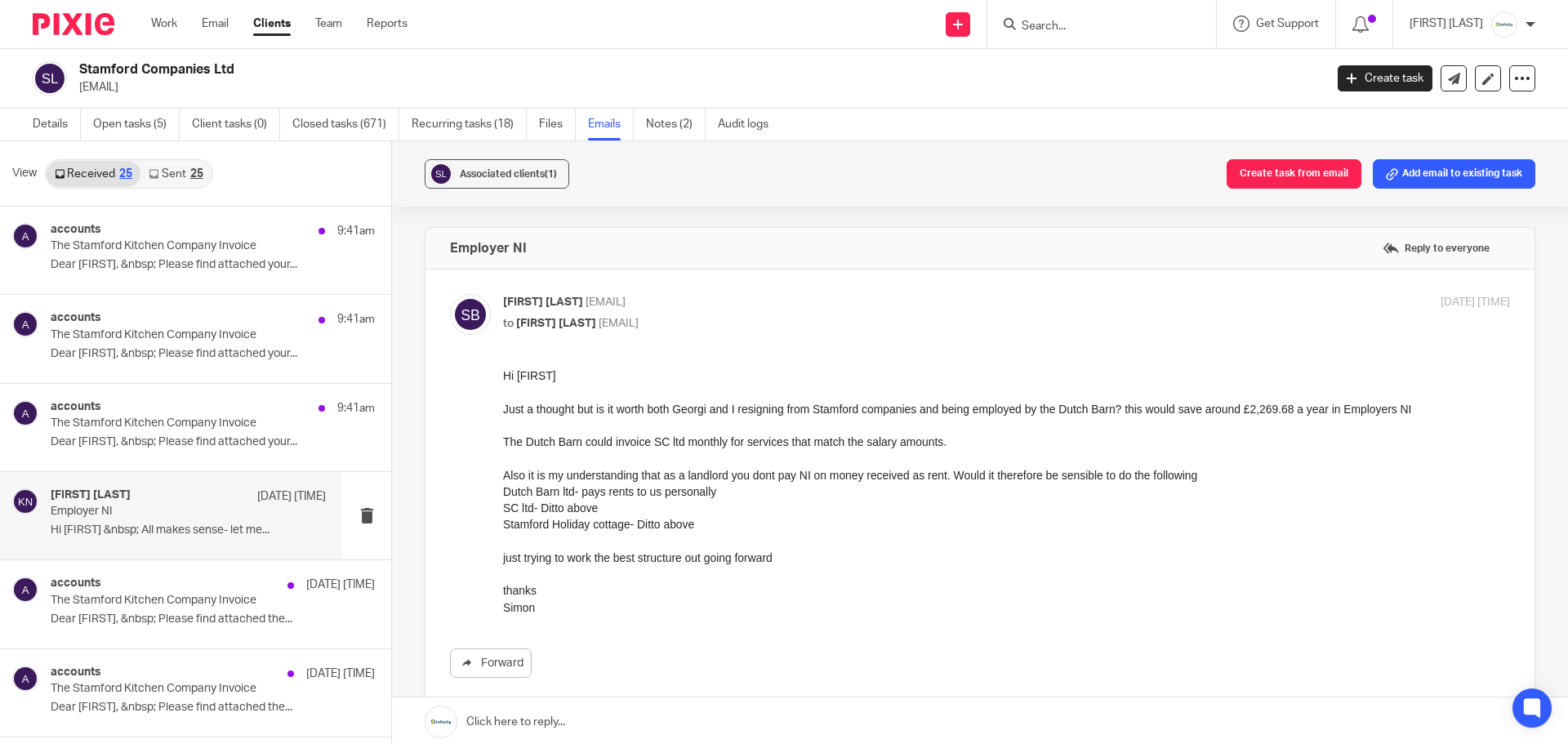 scroll, scrollTop: 0, scrollLeft: 0, axis: both 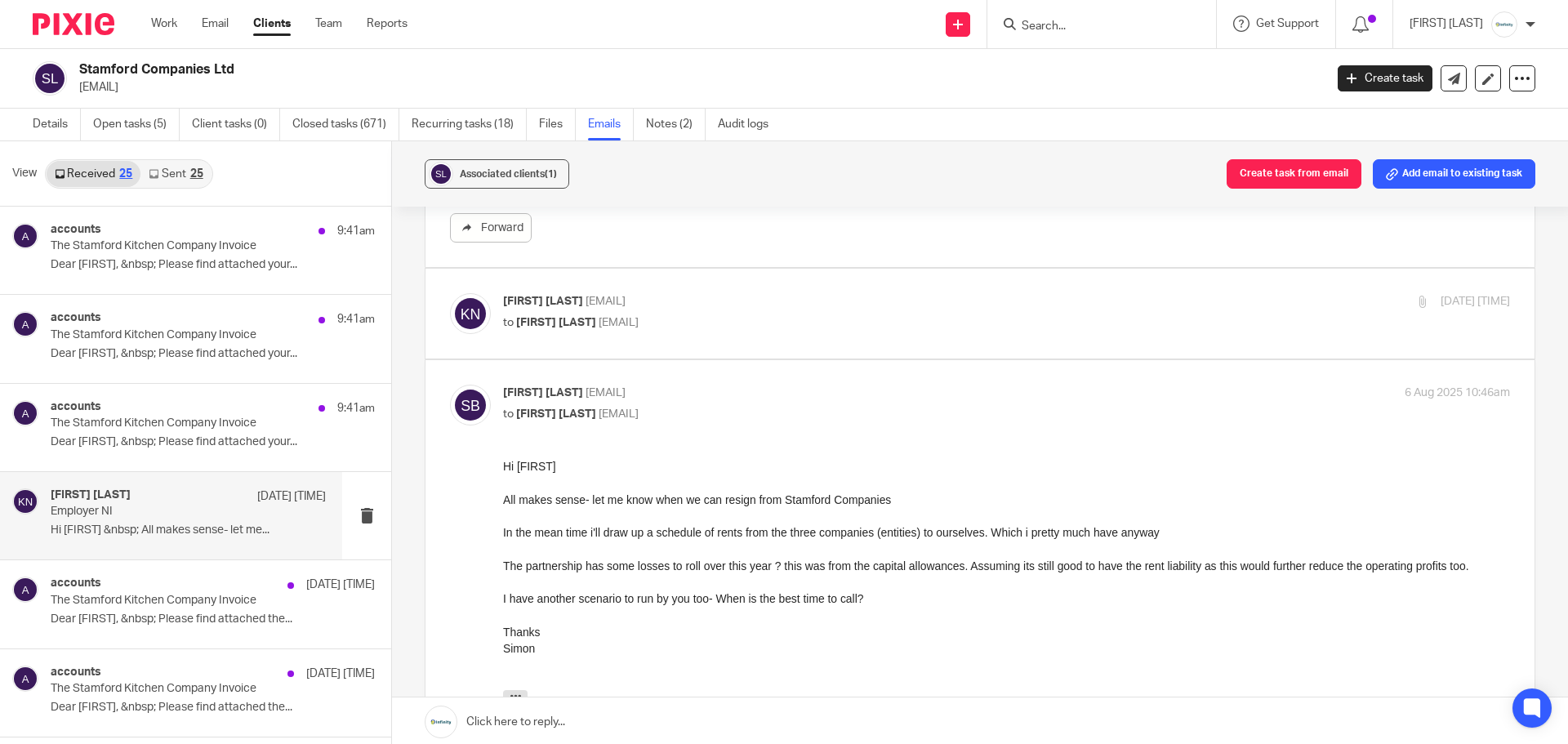 click on "[FIRST] [LAST]
<[EMAIL]>   to
[FIRST] [LAST]
<[EMAIL]>" at bounding box center (839, 312) 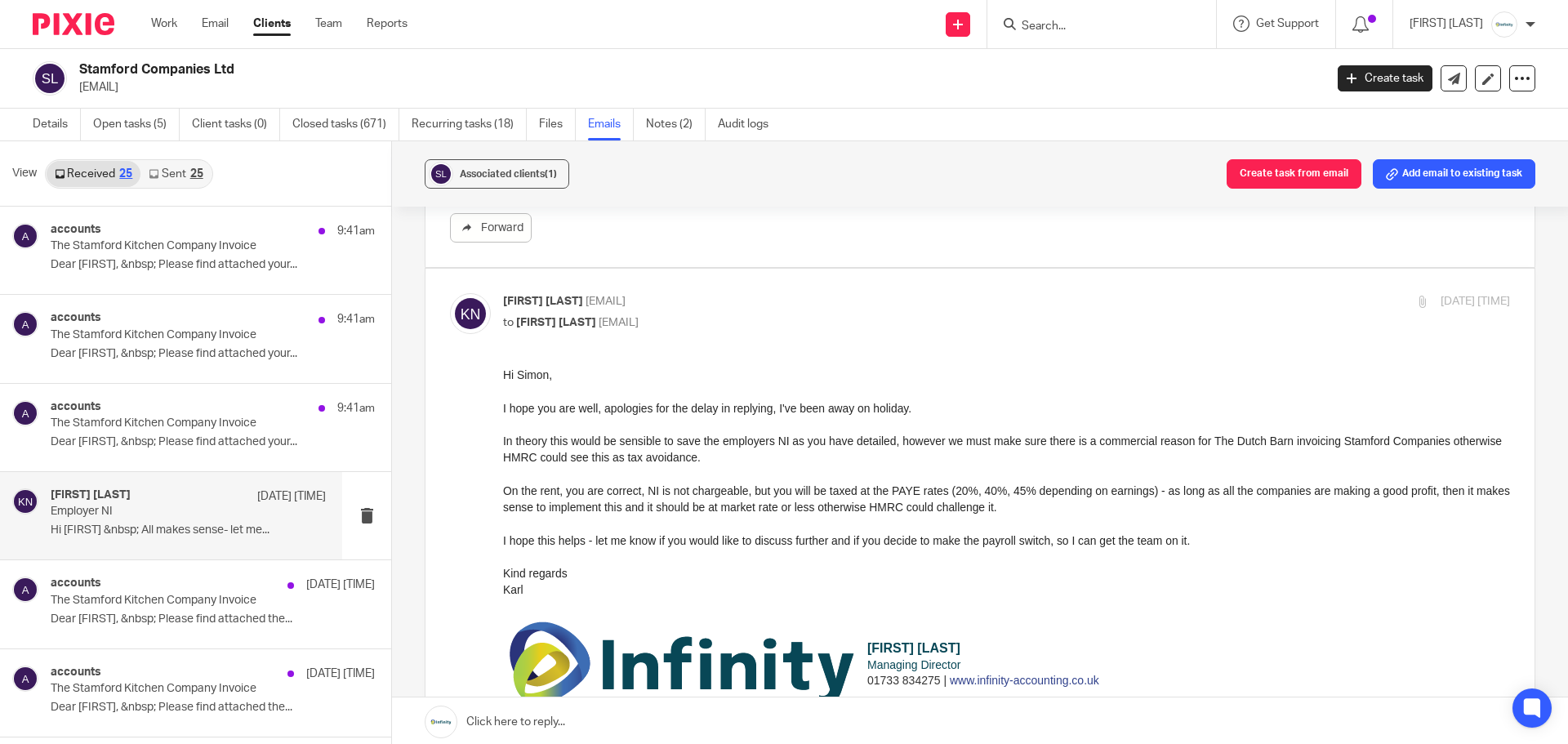scroll, scrollTop: 0, scrollLeft: 0, axis: both 